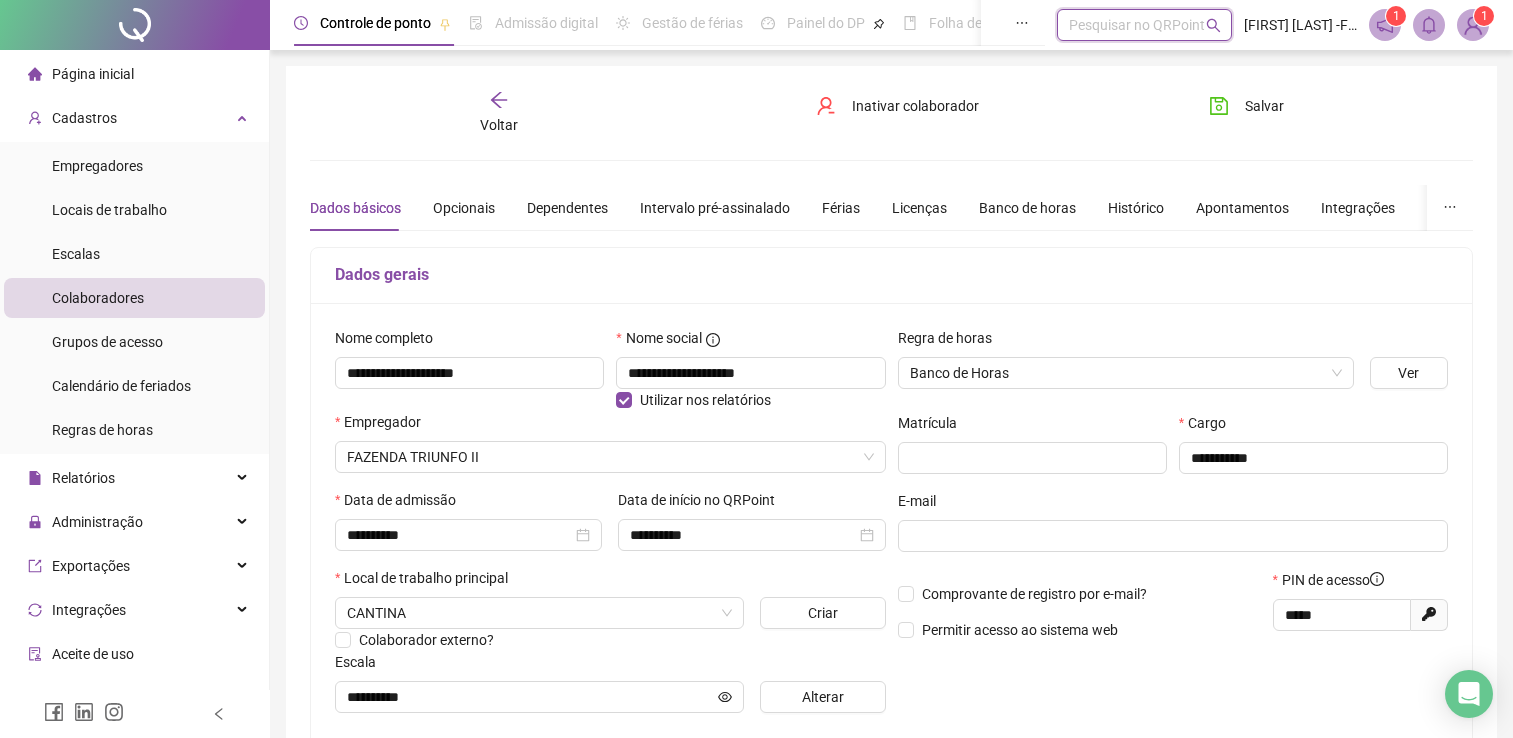 scroll, scrollTop: 0, scrollLeft: 0, axis: both 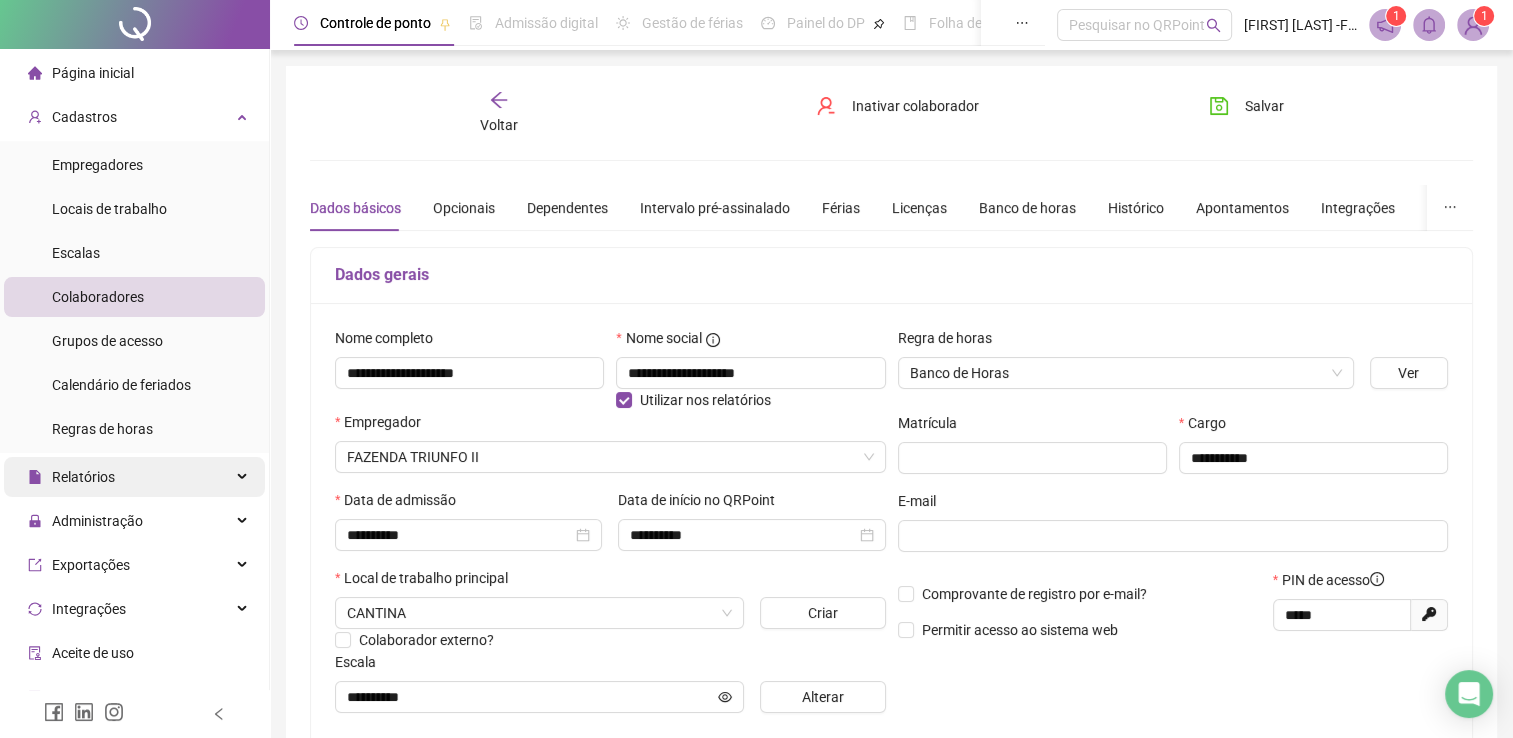click on "Relatórios" at bounding box center [134, 477] 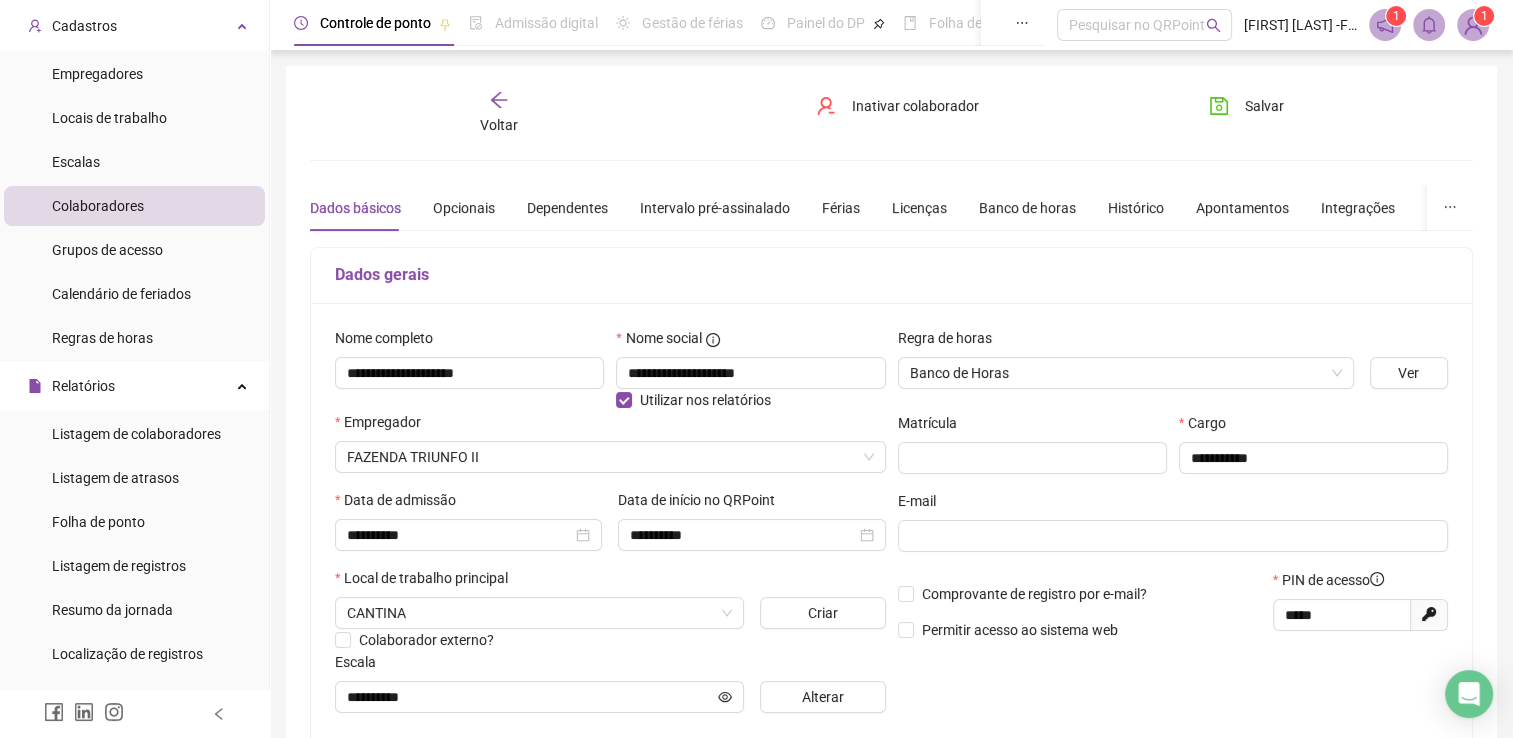 scroll, scrollTop: 120, scrollLeft: 0, axis: vertical 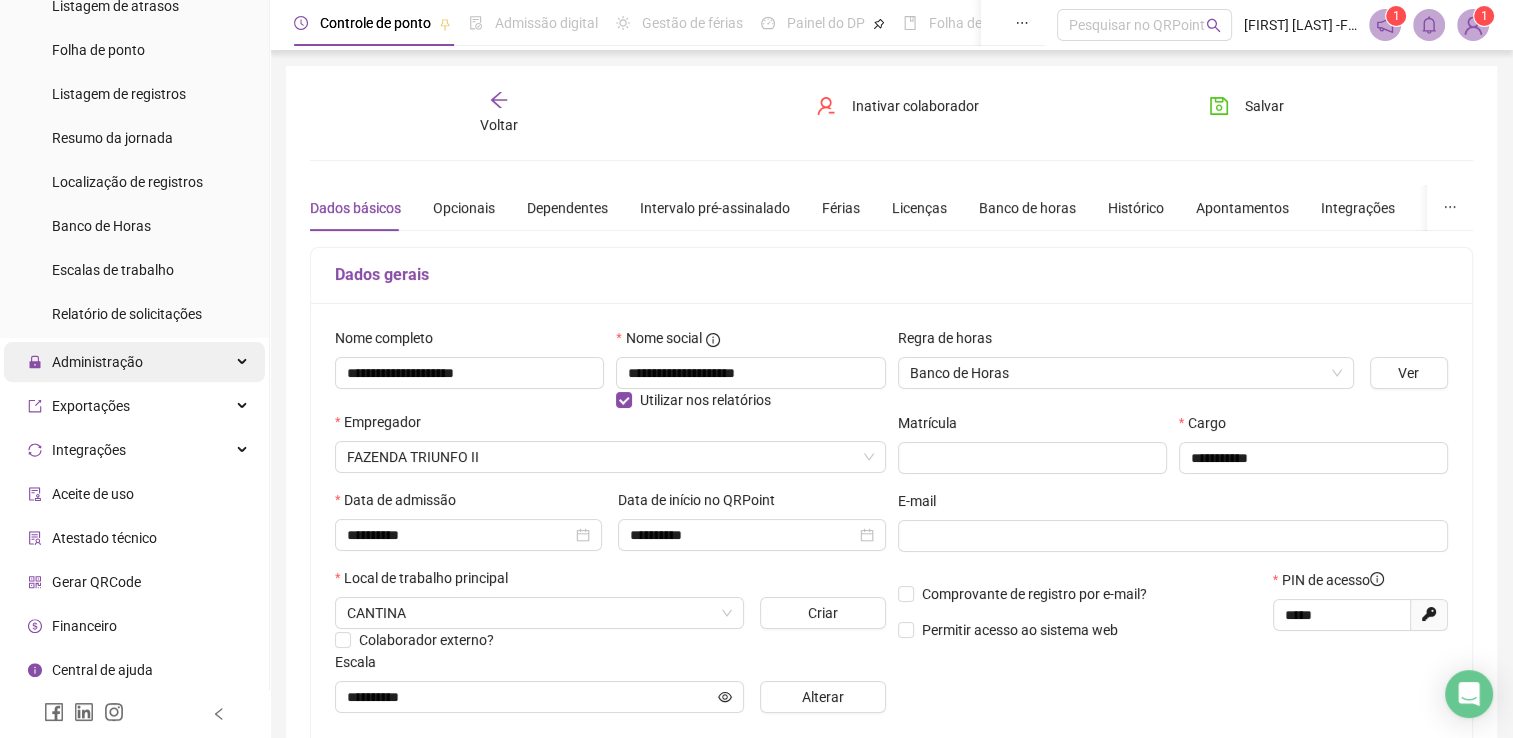 click on "Administração" at bounding box center (134, 362) 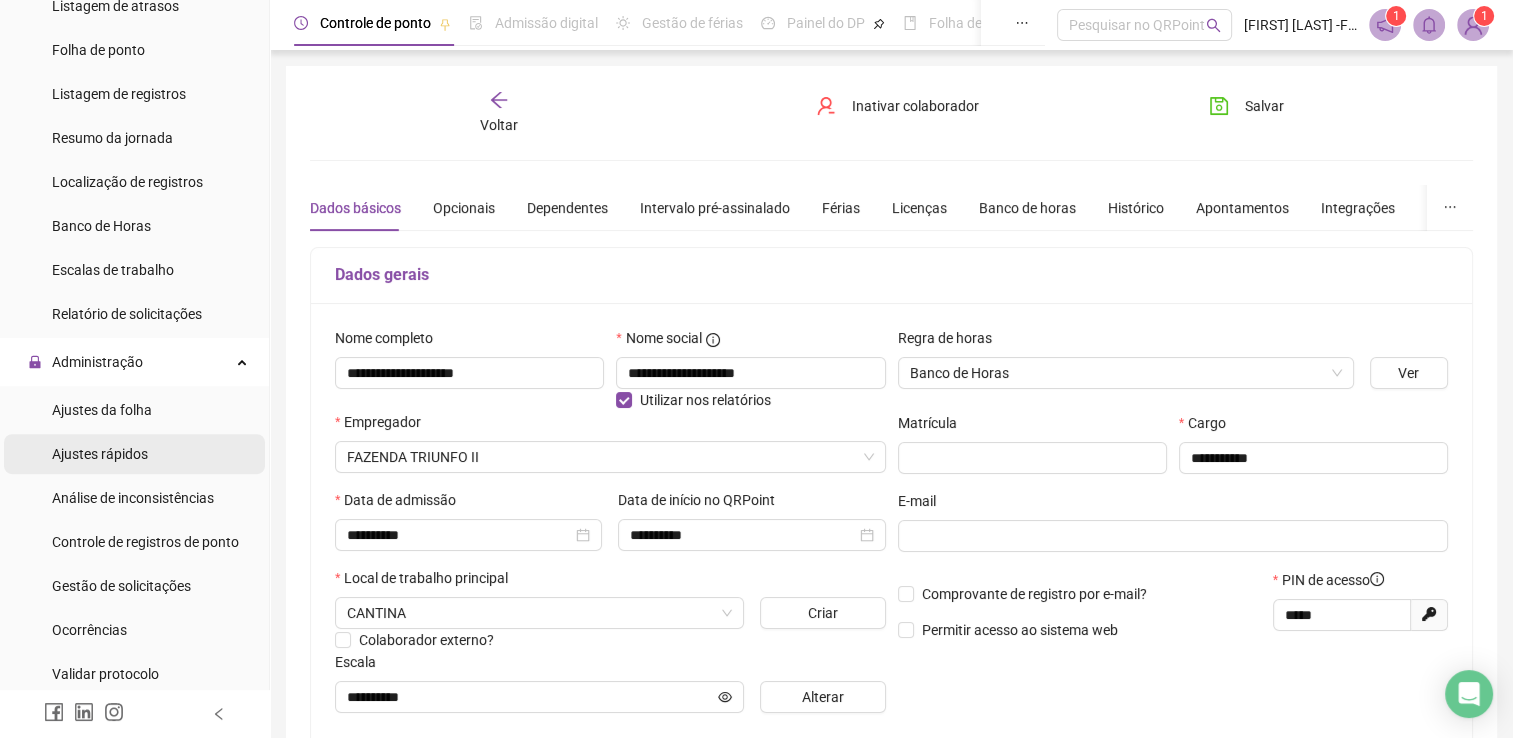 click on "Ajustes rápidos" at bounding box center (134, 454) 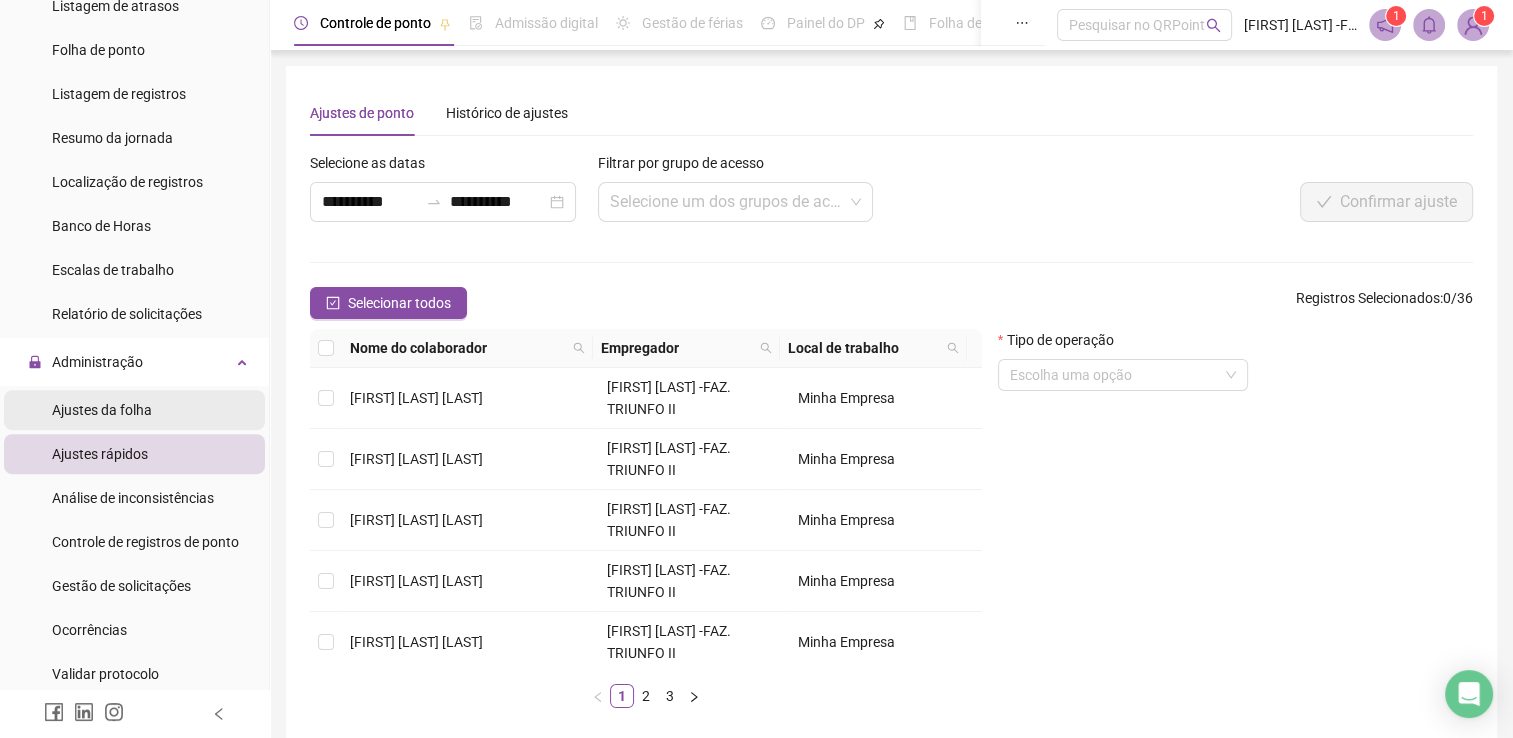 click on "Ajustes da folha" at bounding box center [134, 410] 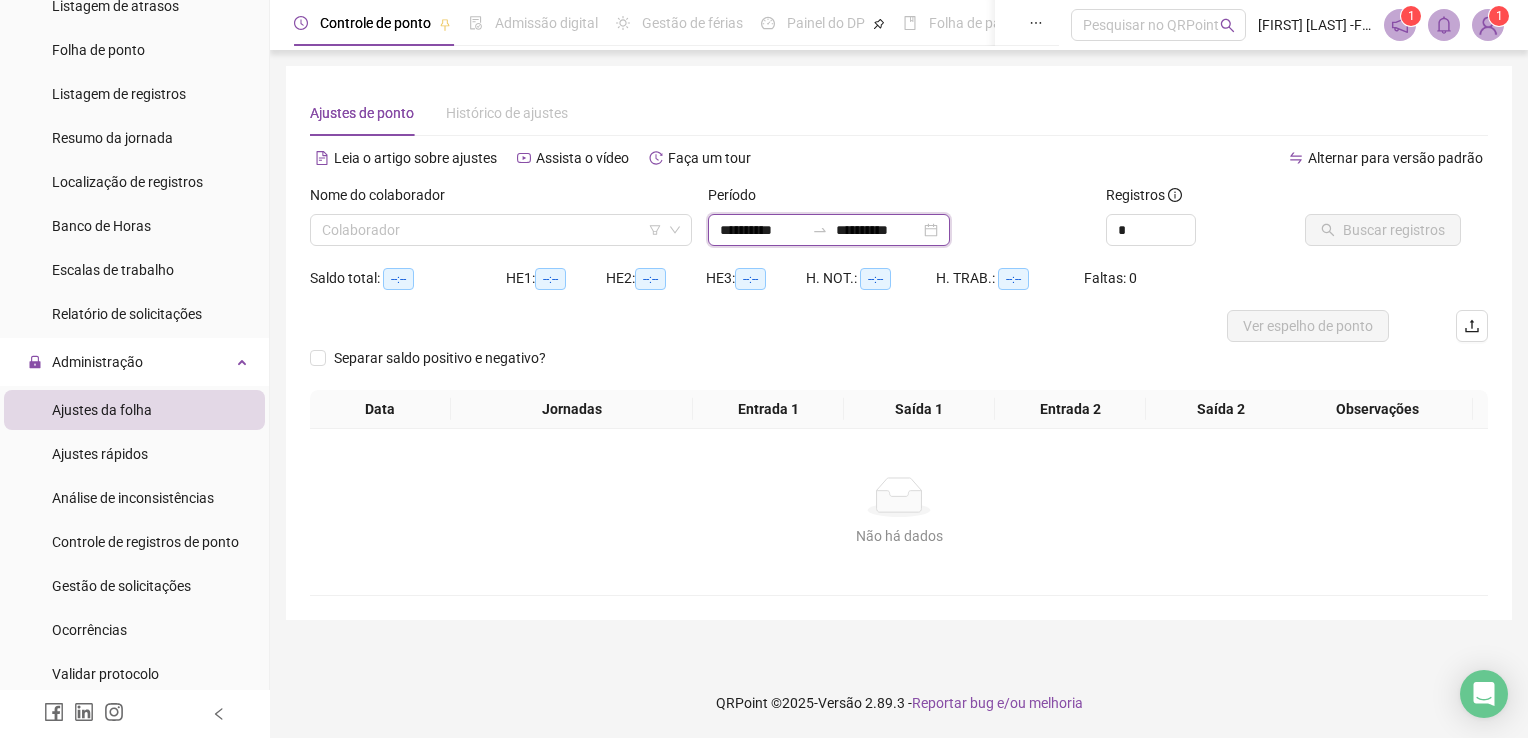 click on "**********" at bounding box center (762, 230) 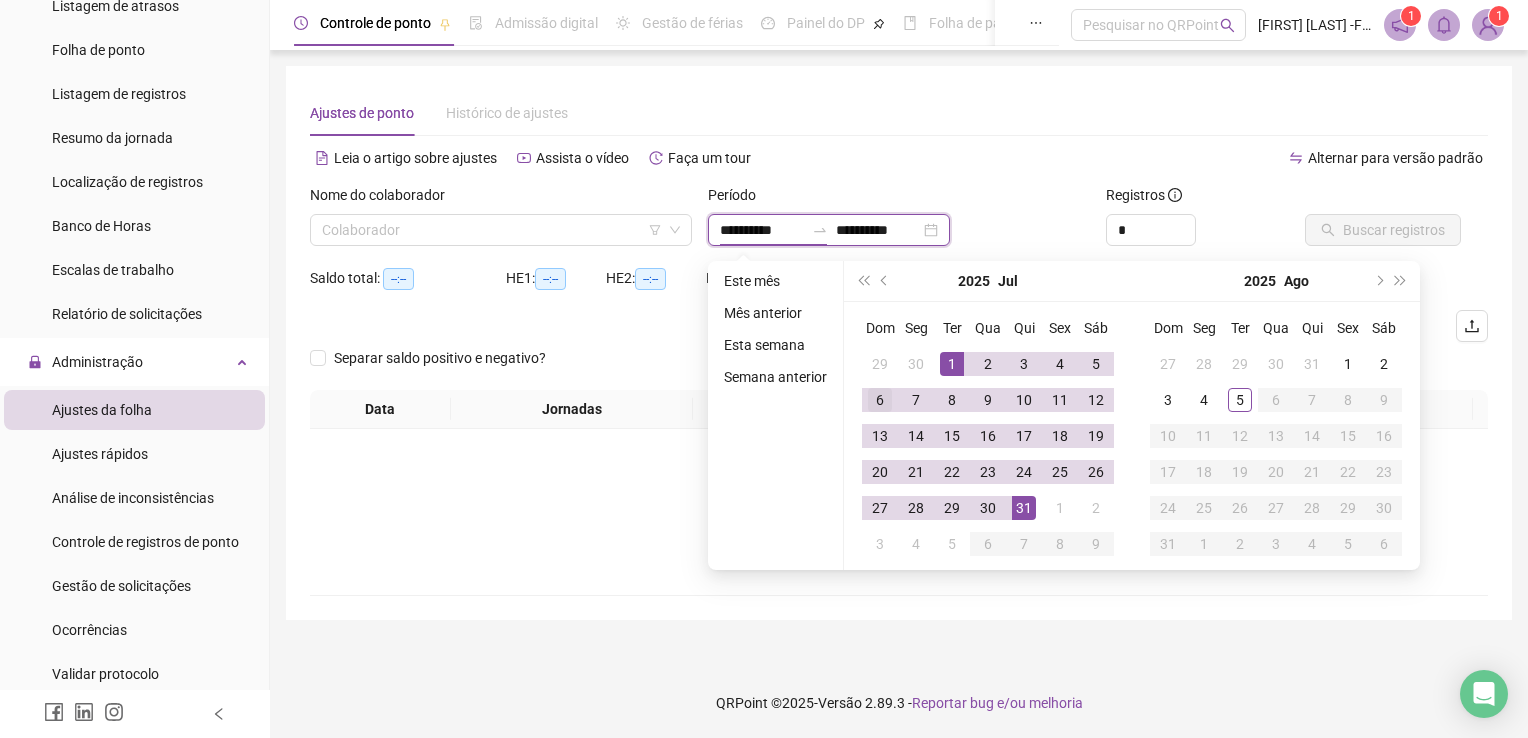 type on "**********" 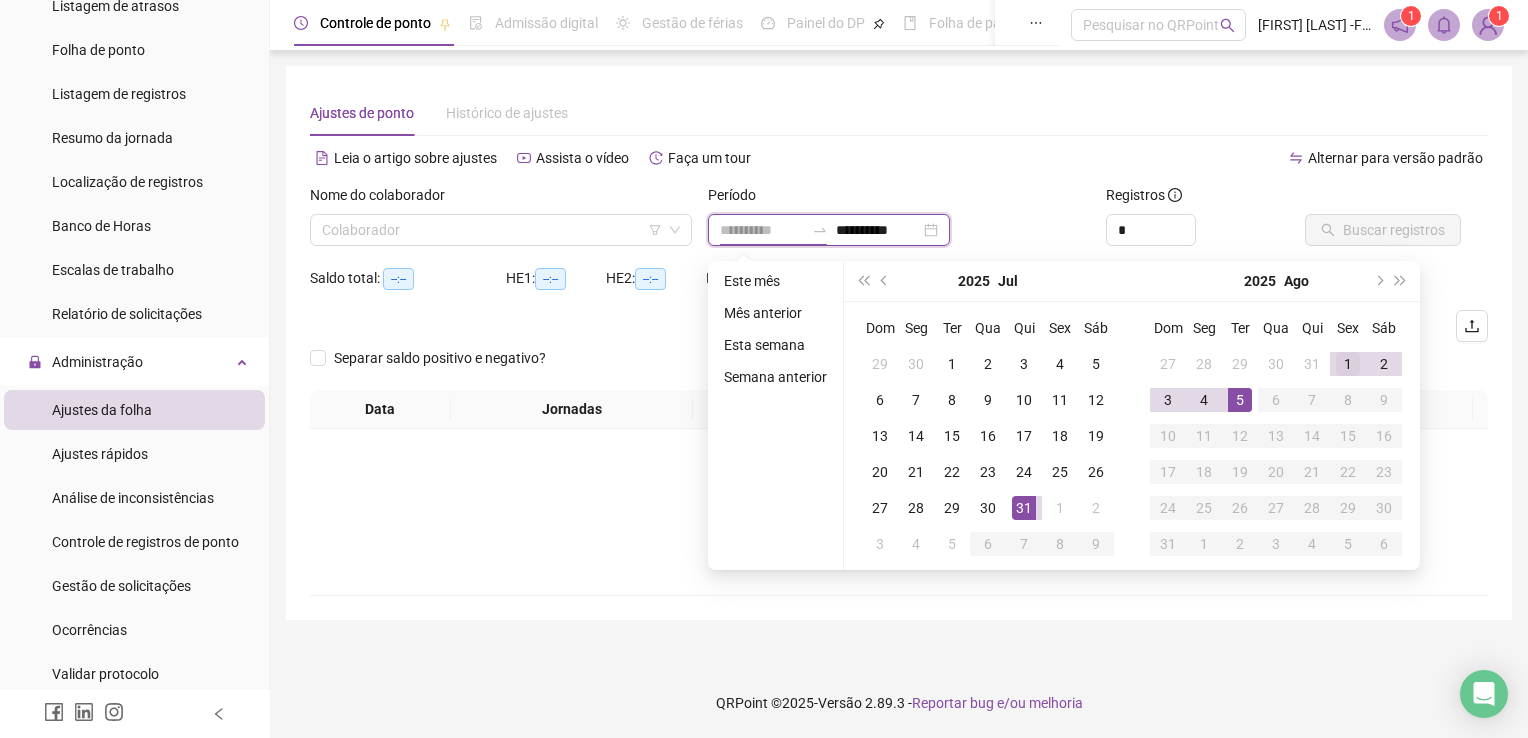 type on "**********" 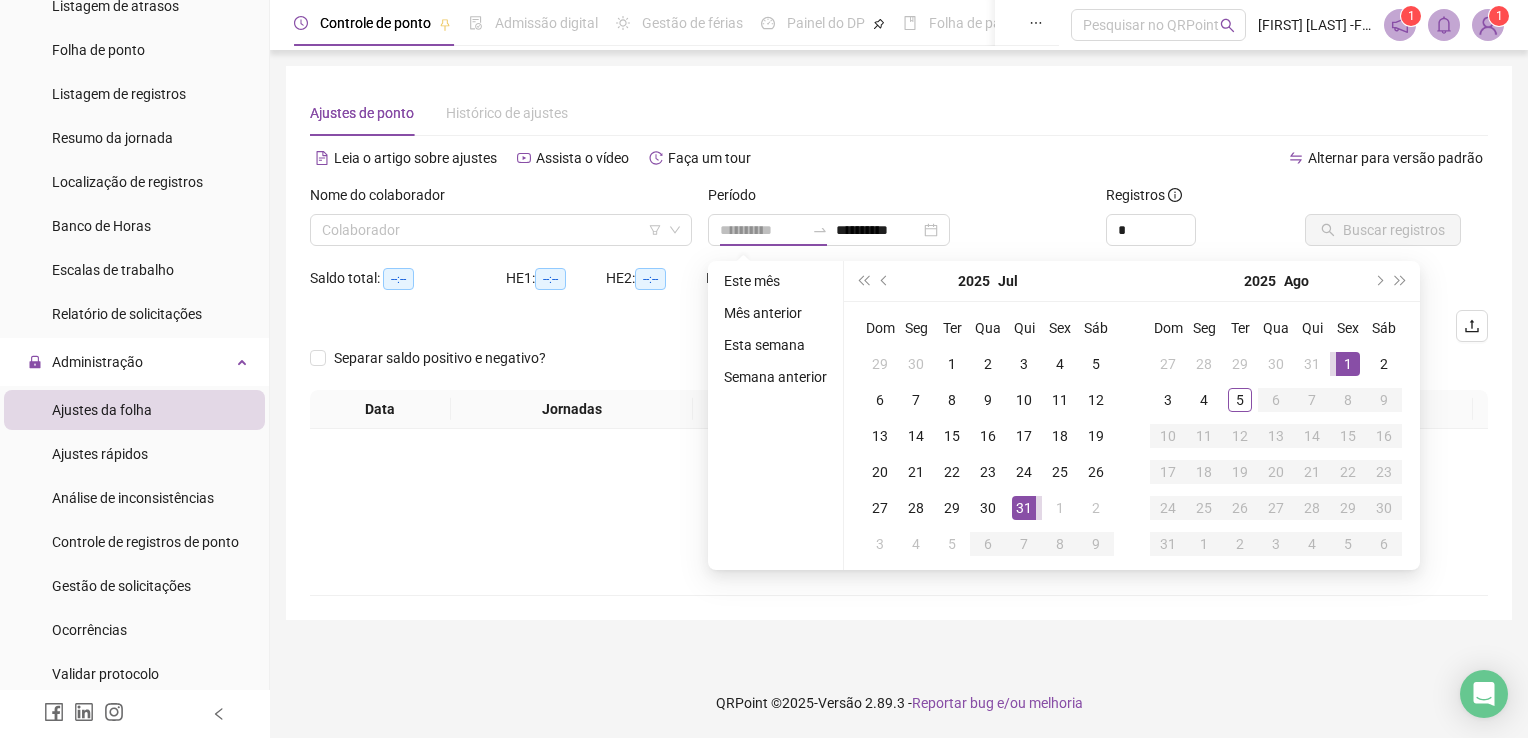 click on "1" at bounding box center (1348, 364) 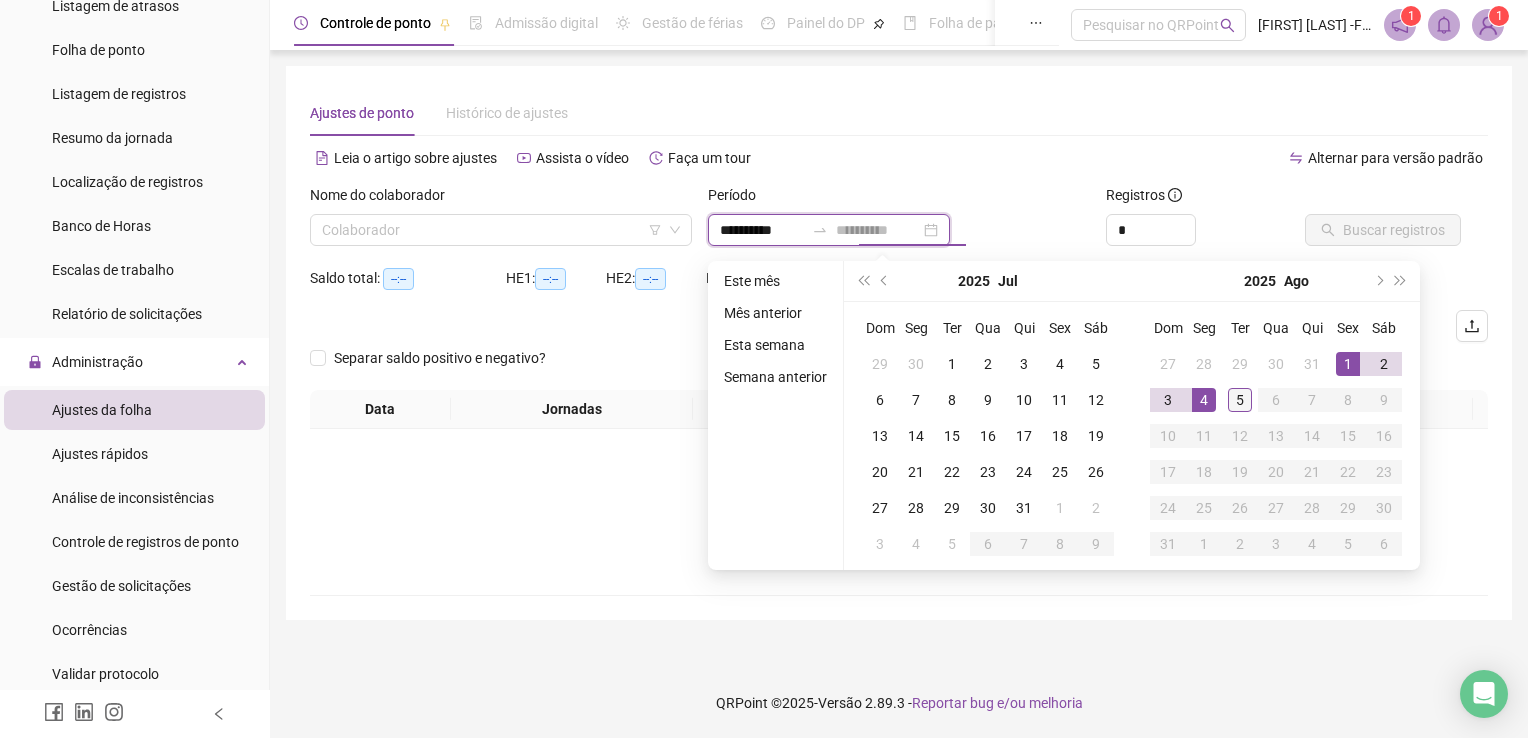 type on "**********" 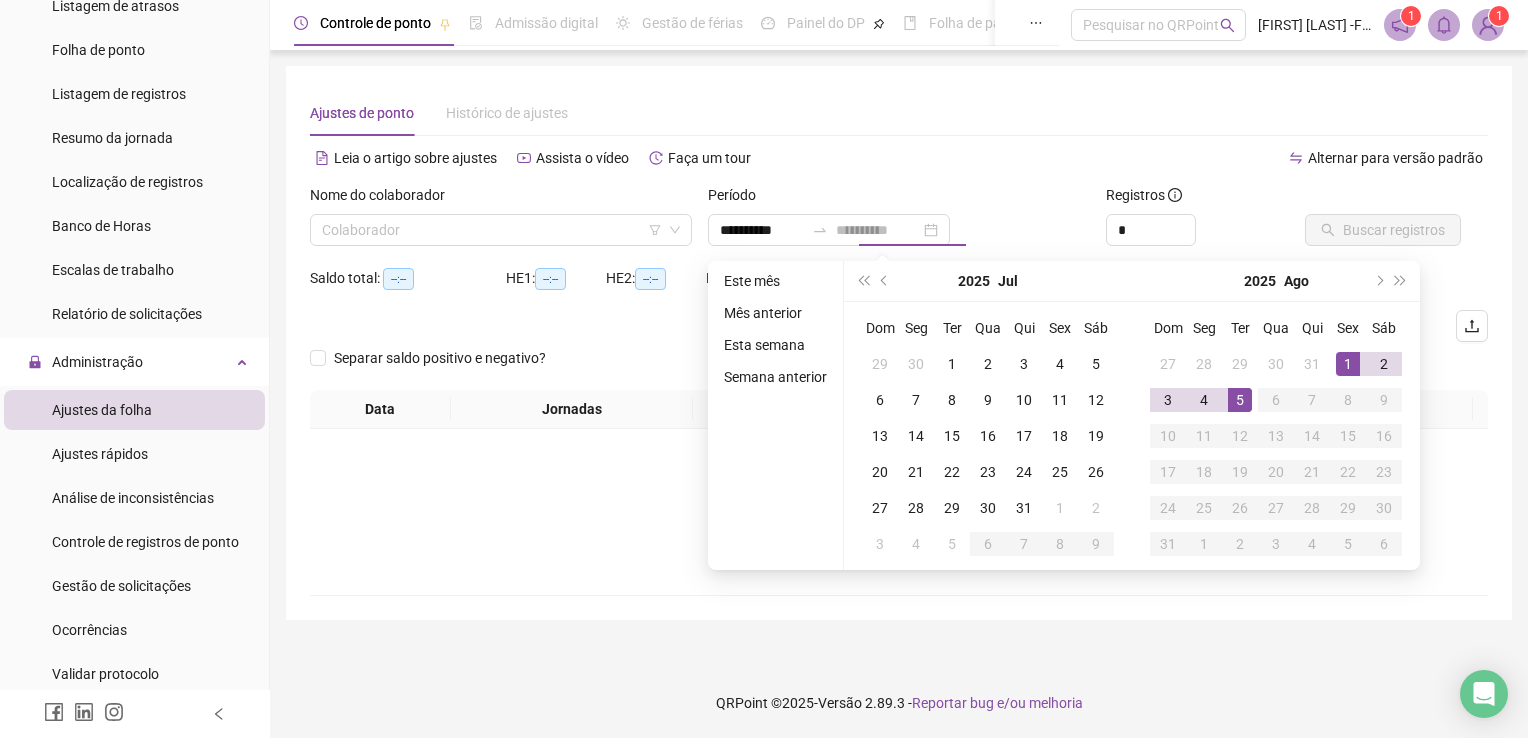 click on "5" at bounding box center (1240, 400) 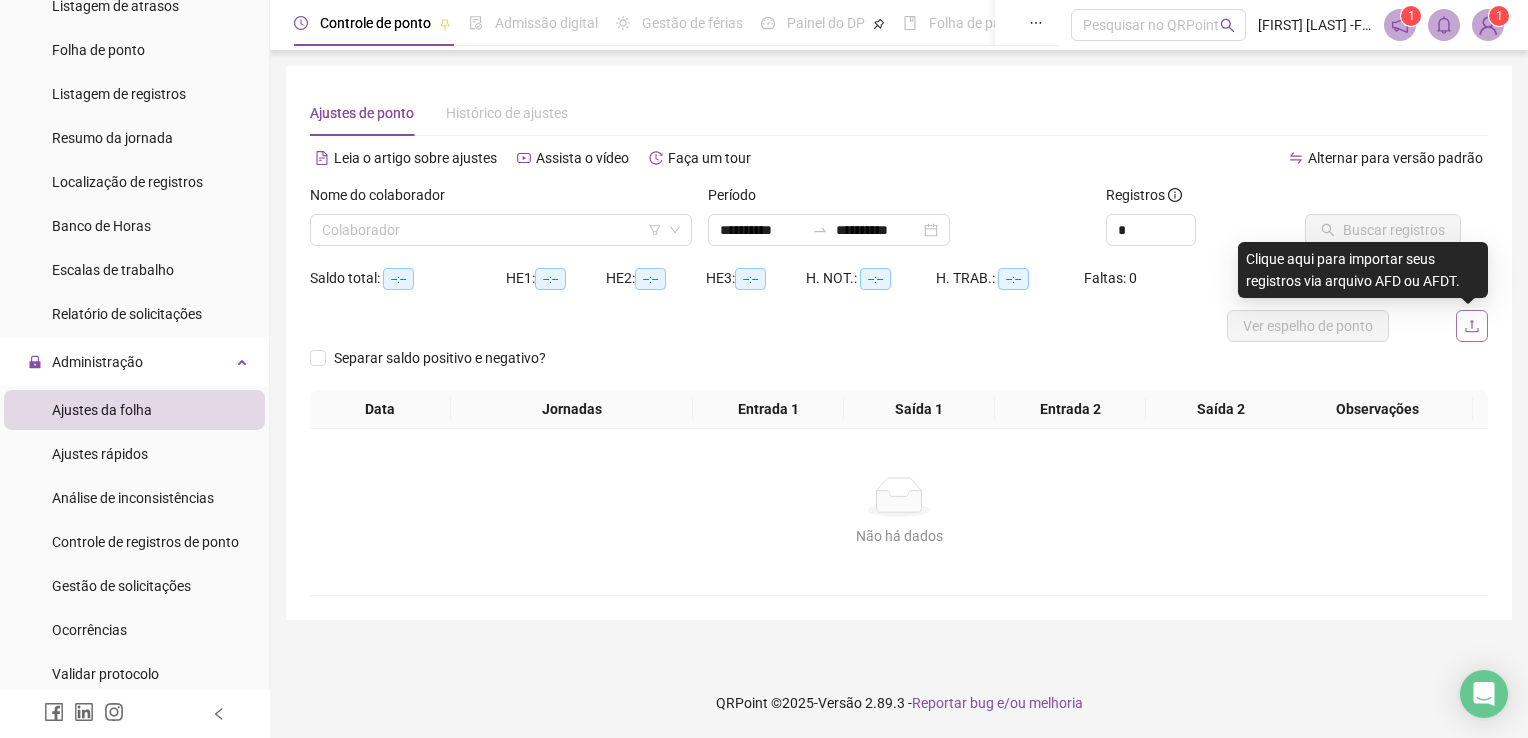 click at bounding box center [1472, 326] 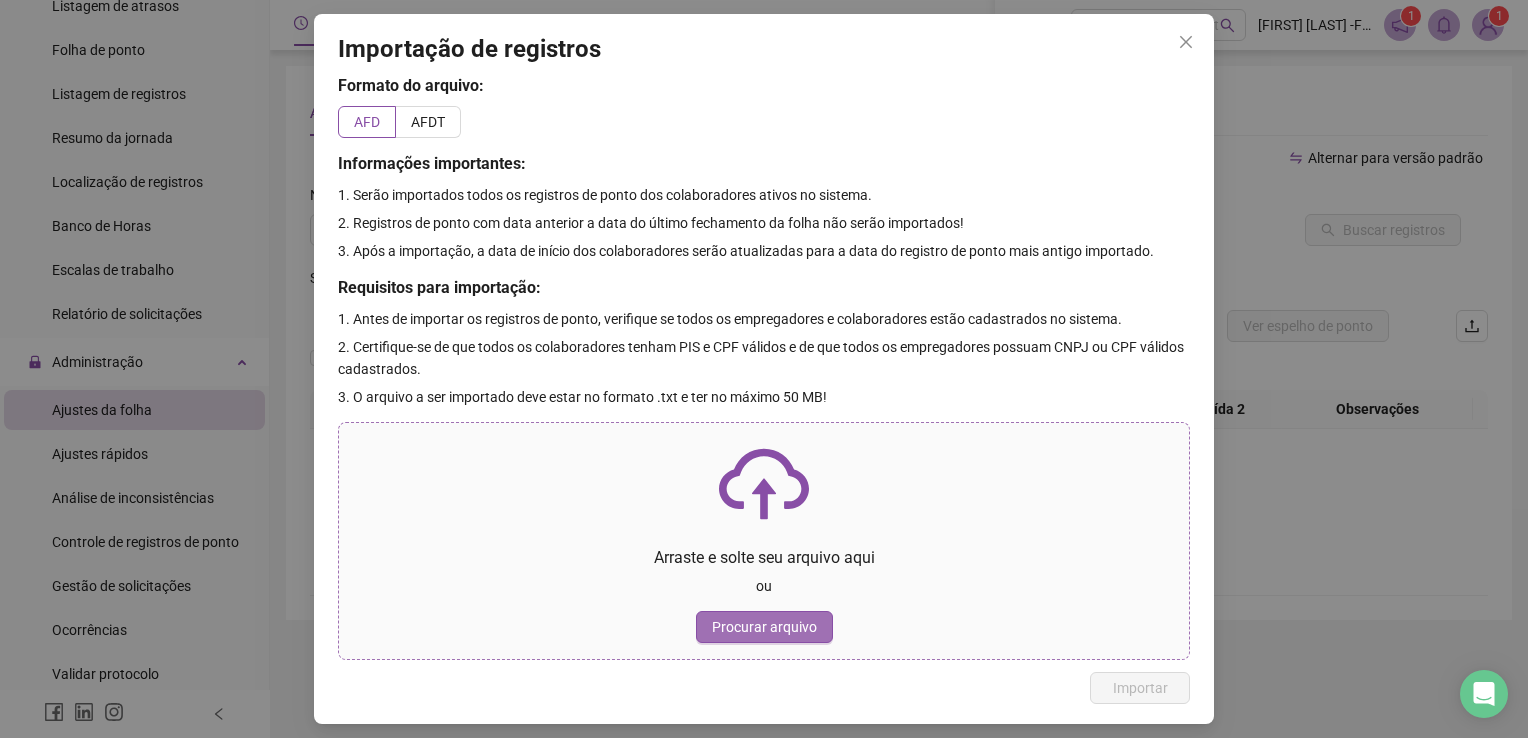 click on "Procurar arquivo" at bounding box center (764, 627) 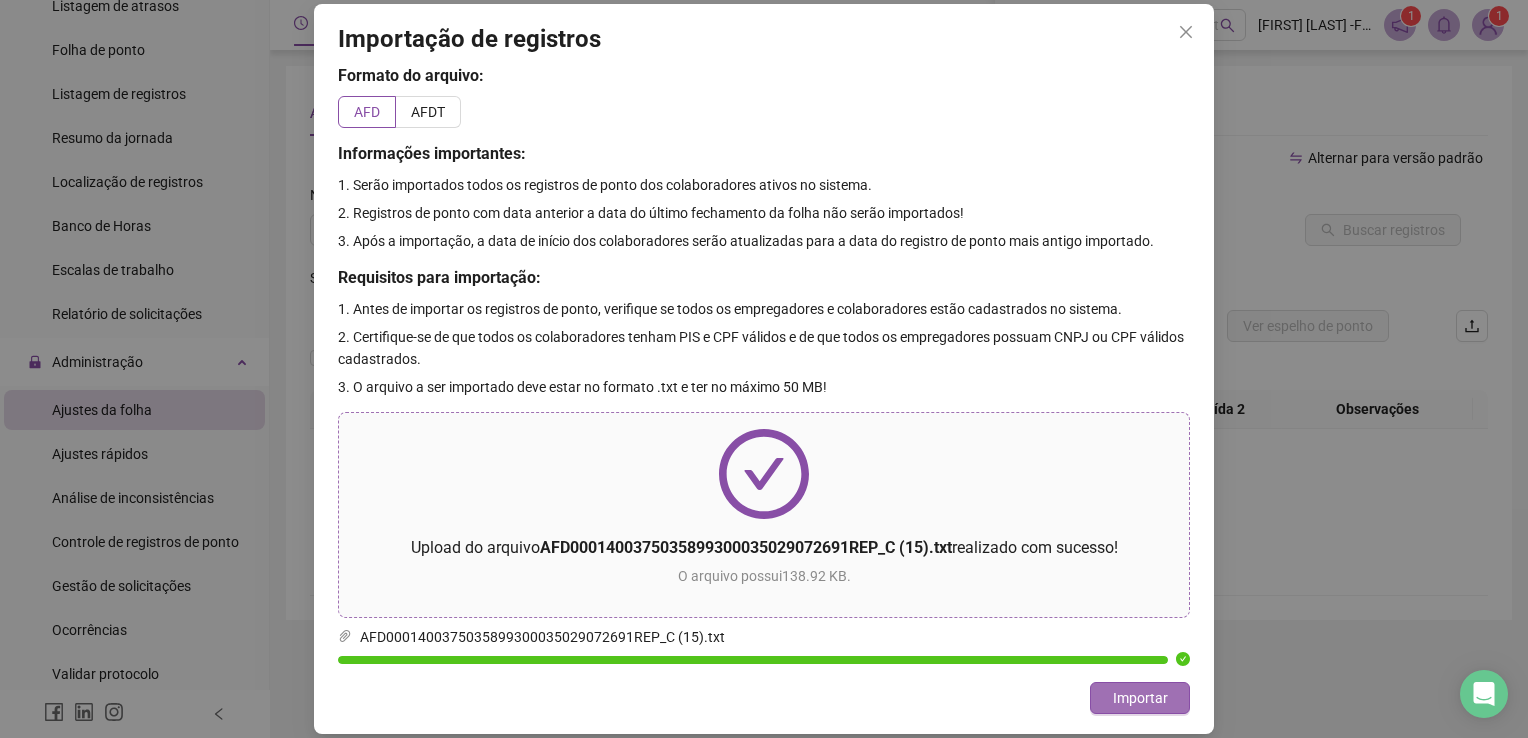 click on "Importar" at bounding box center (1140, 698) 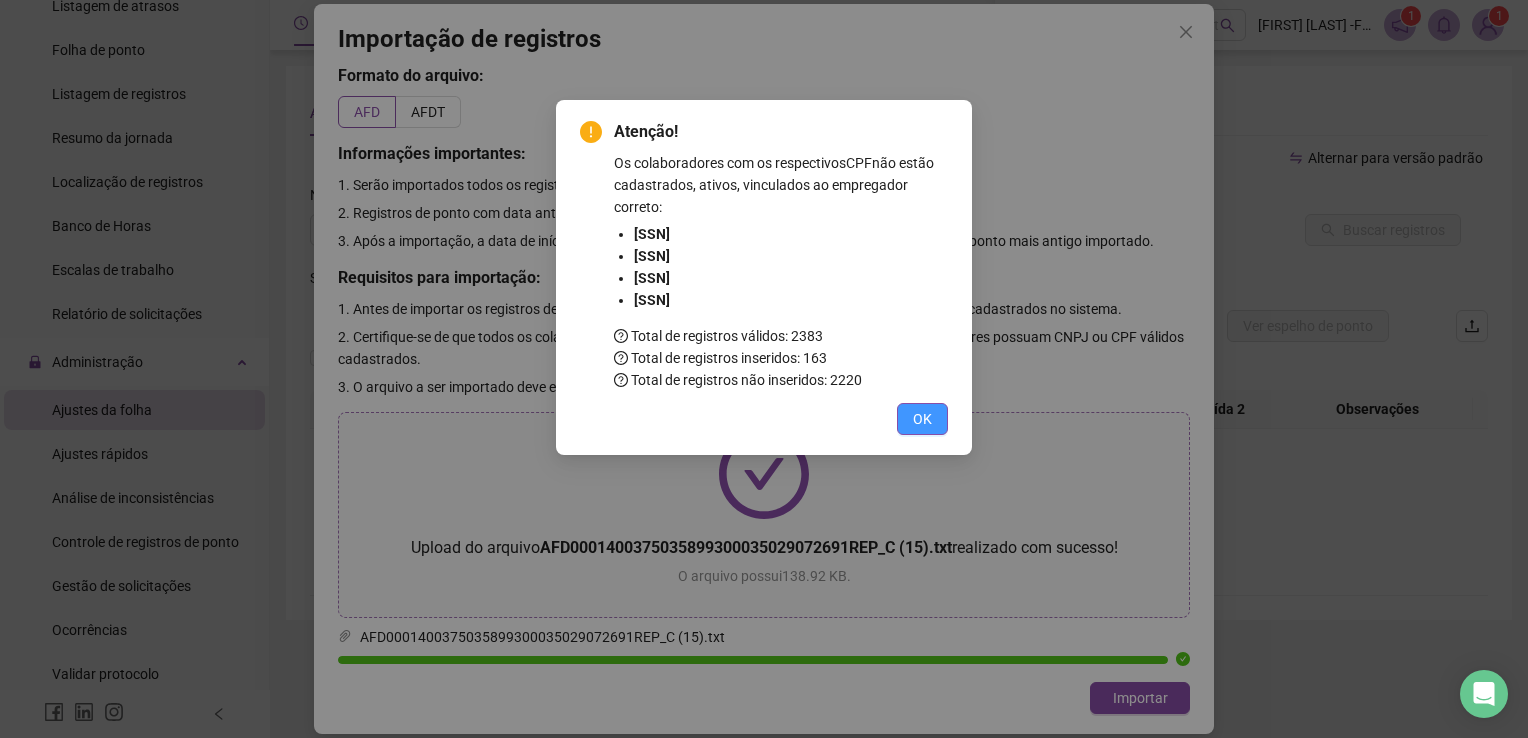 click on "OK" at bounding box center (922, 419) 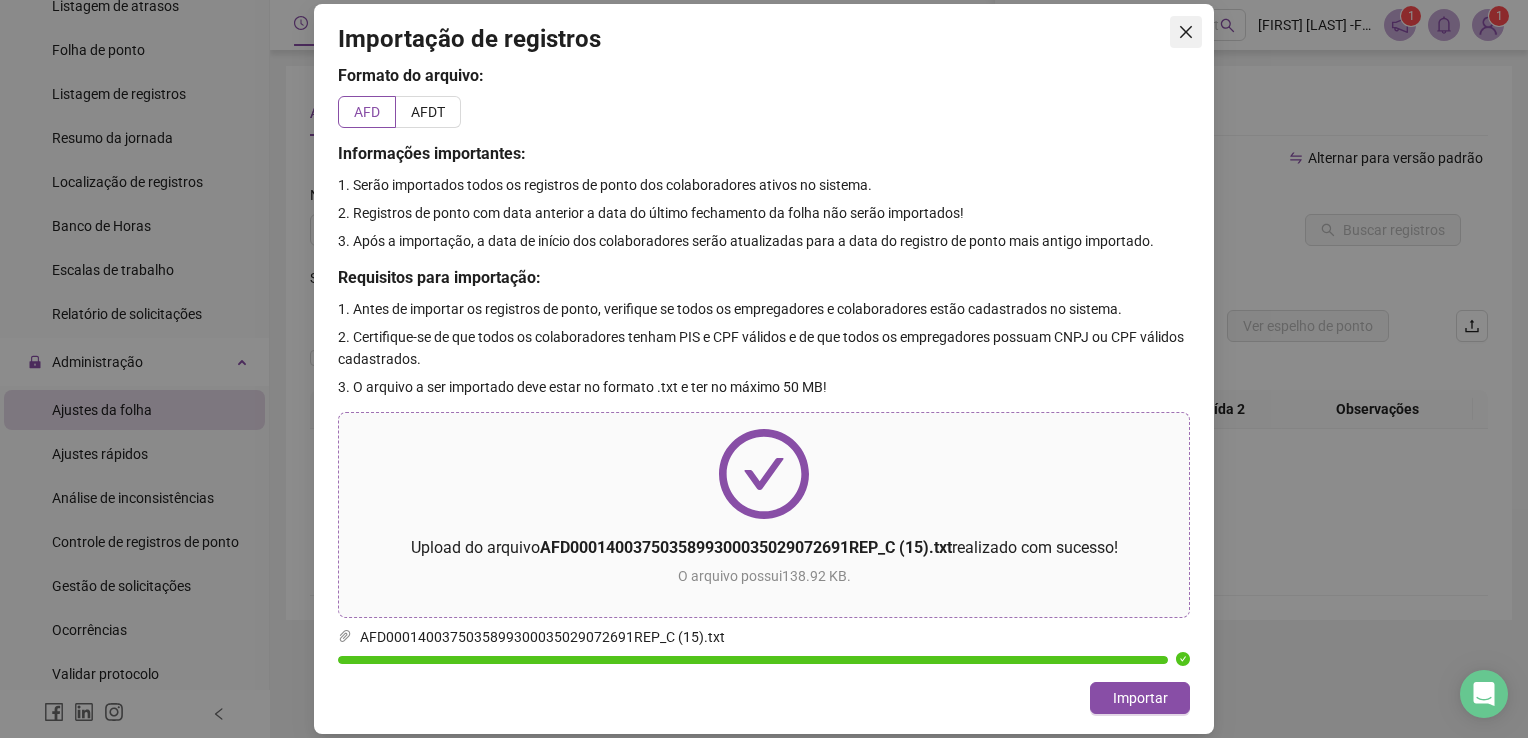 click 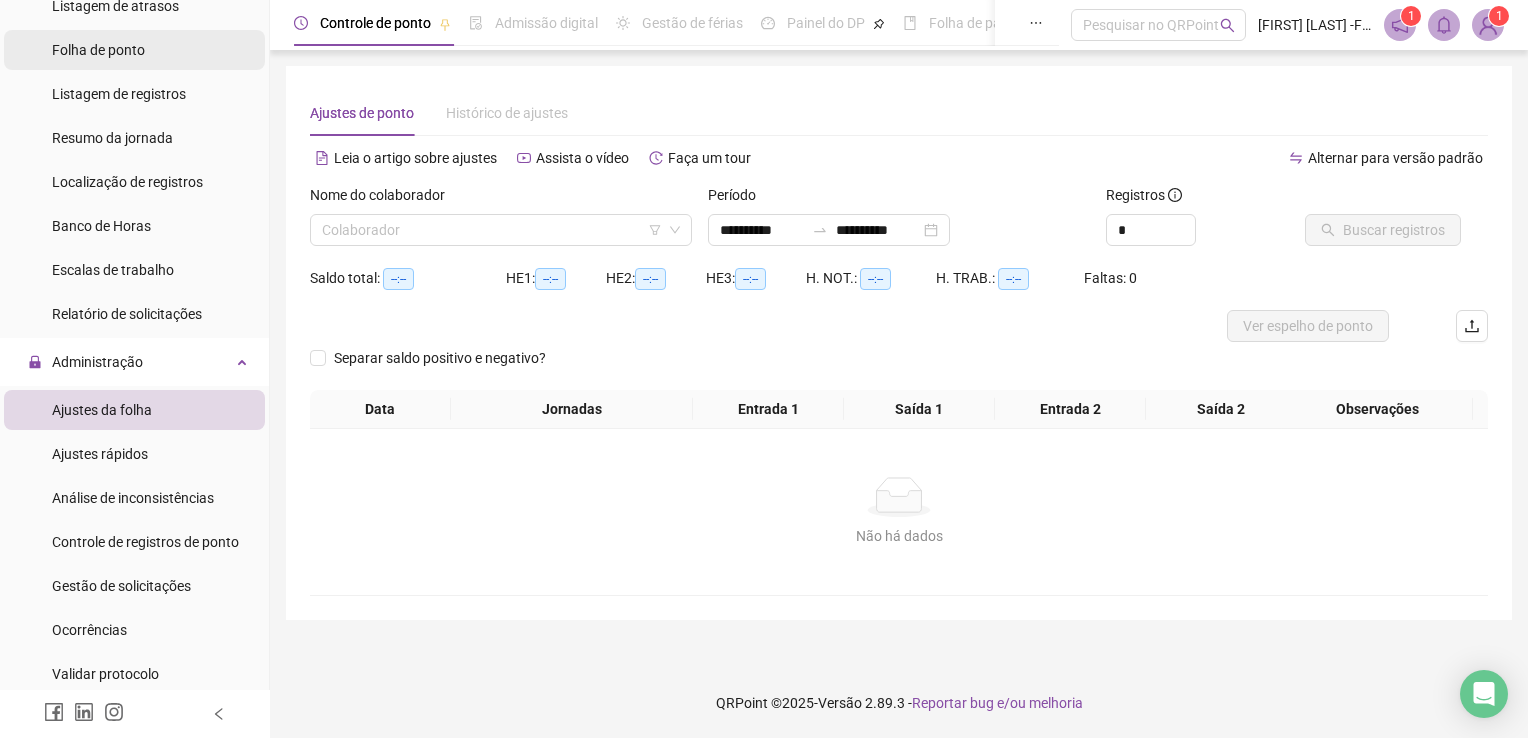 click on "Folha de ponto" at bounding box center [134, 50] 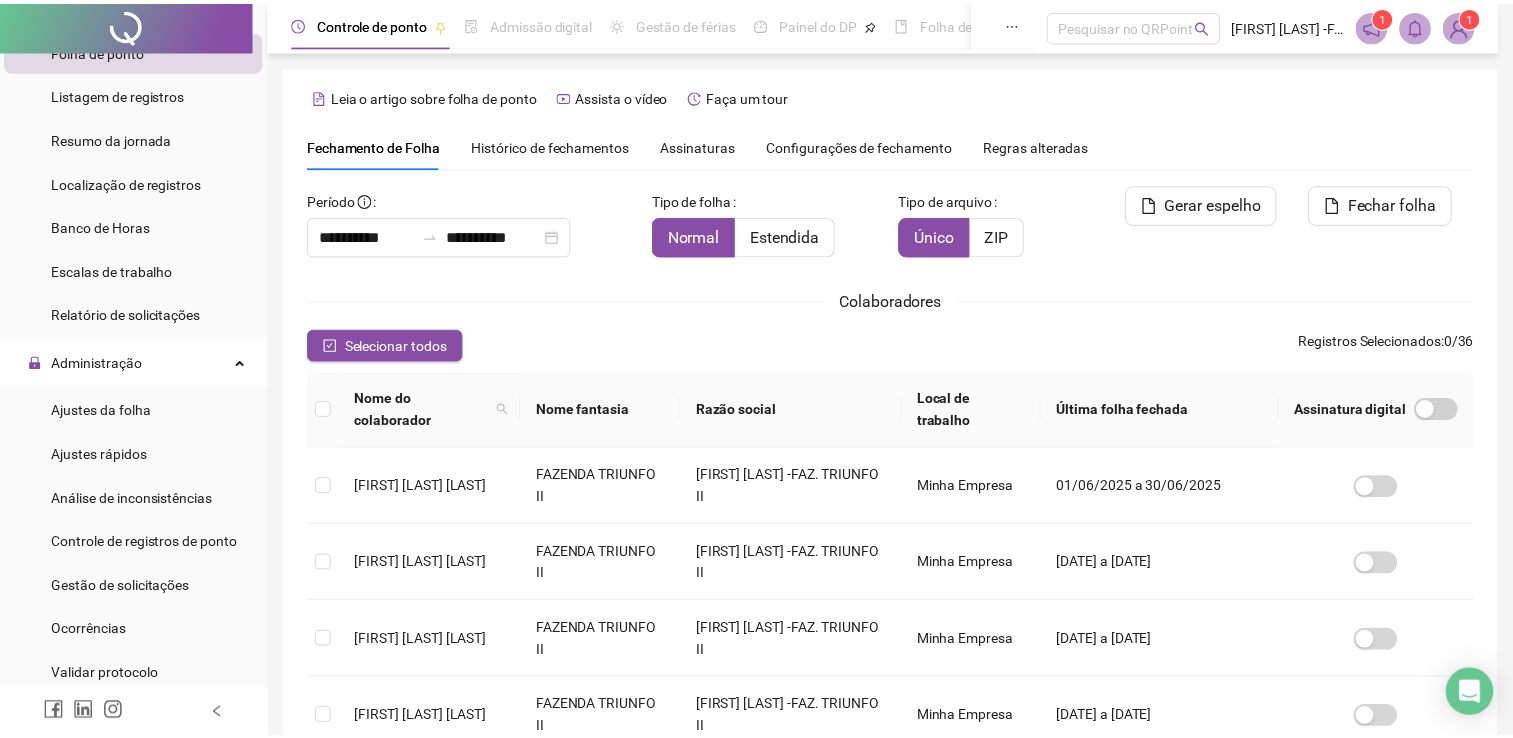 scroll, scrollTop: 40, scrollLeft: 0, axis: vertical 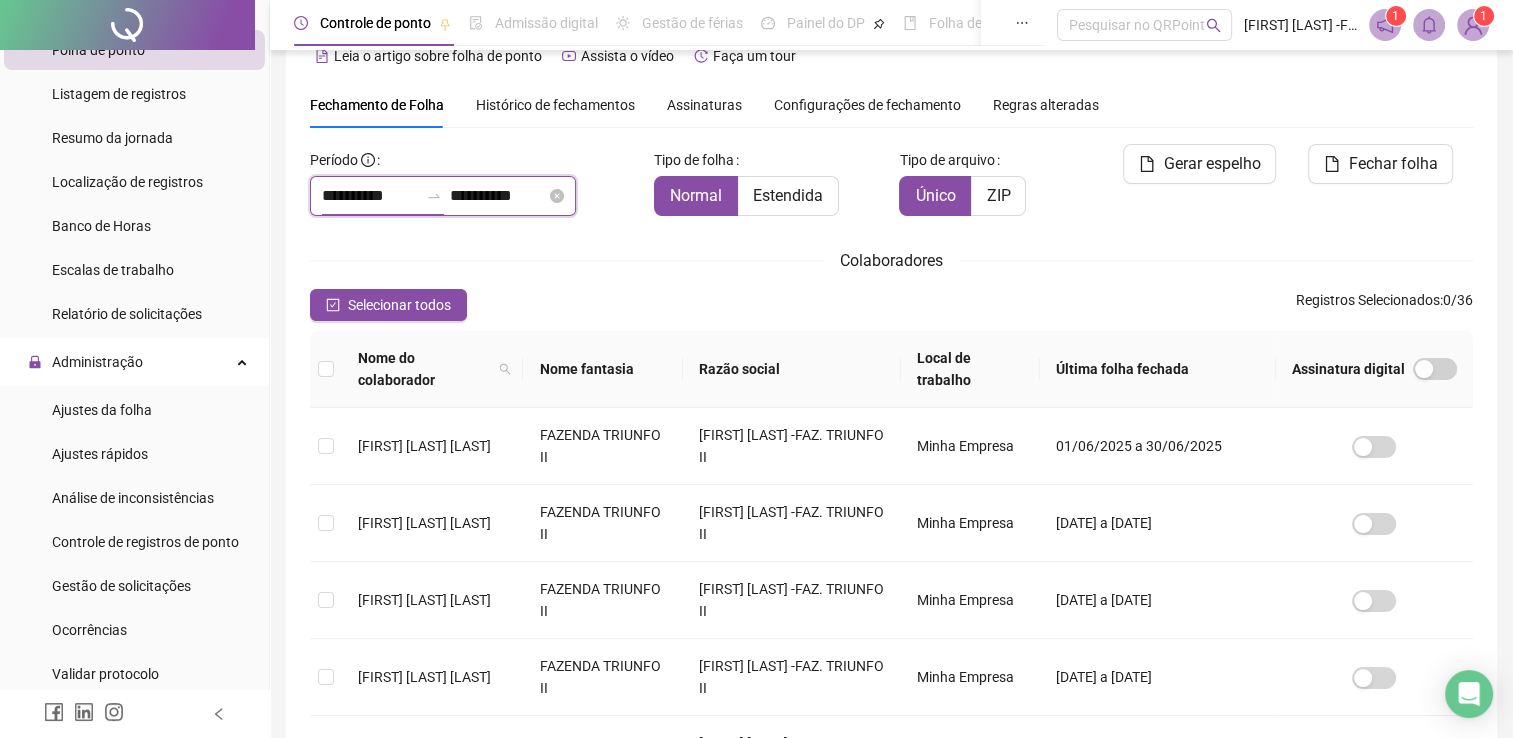 click on "**********" at bounding box center [370, 196] 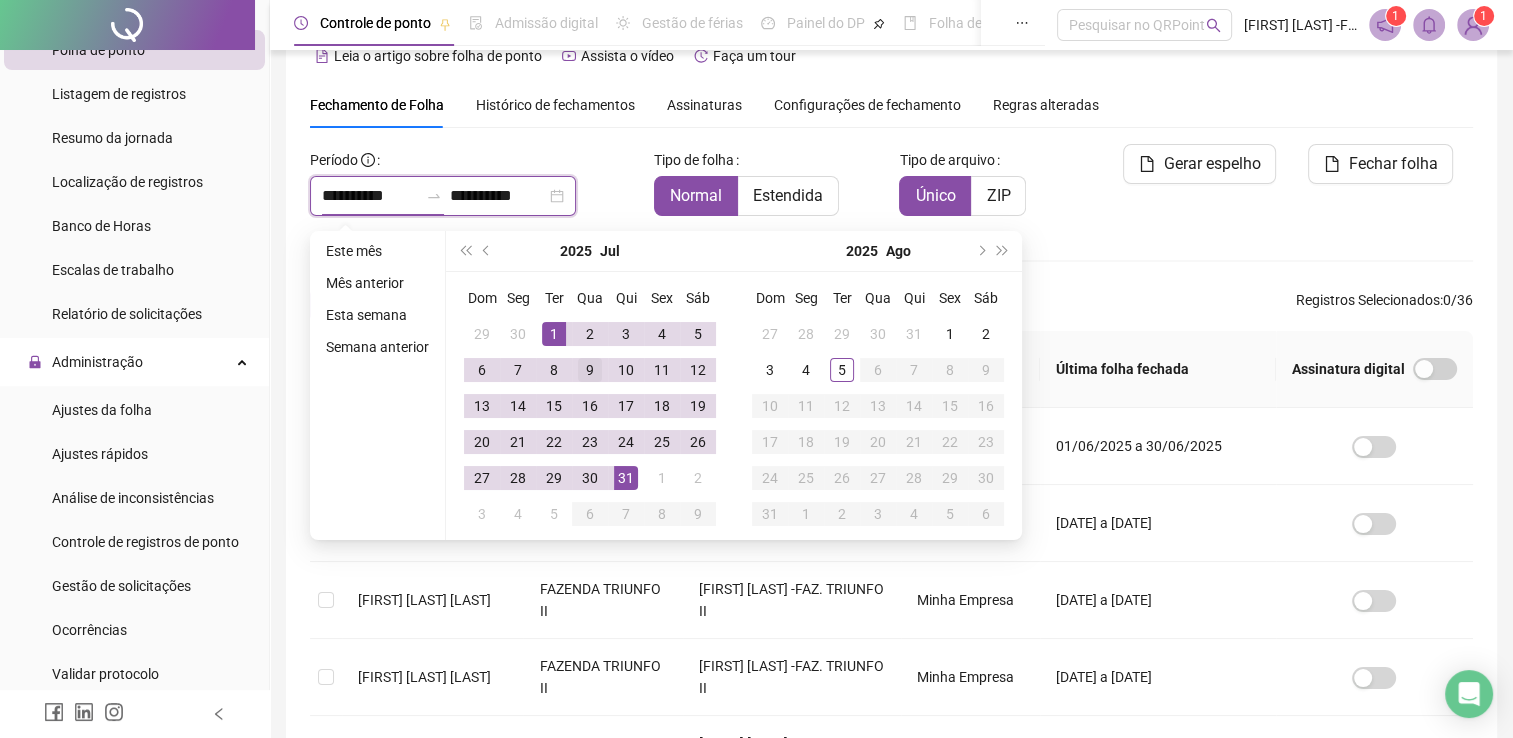 type on "**********" 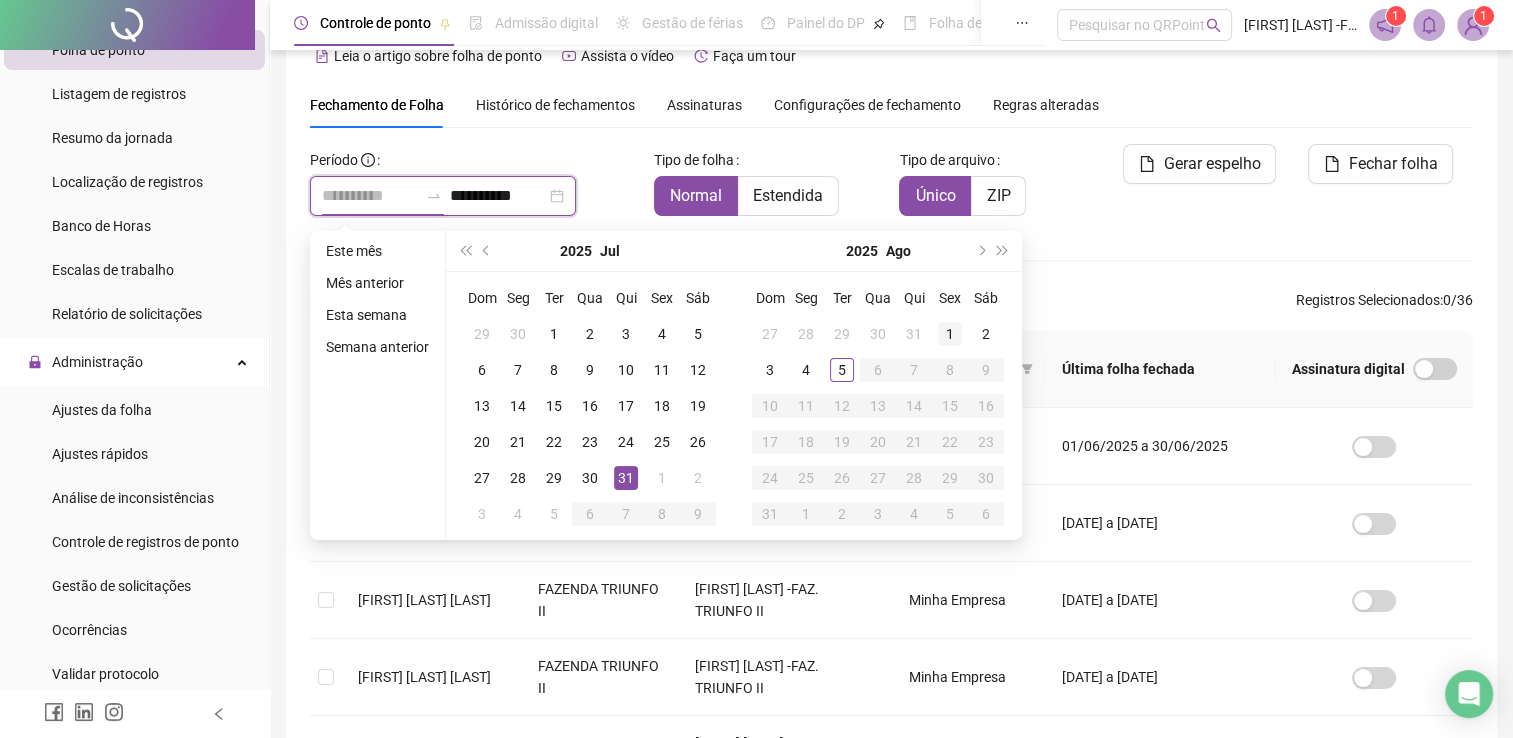 type on "**********" 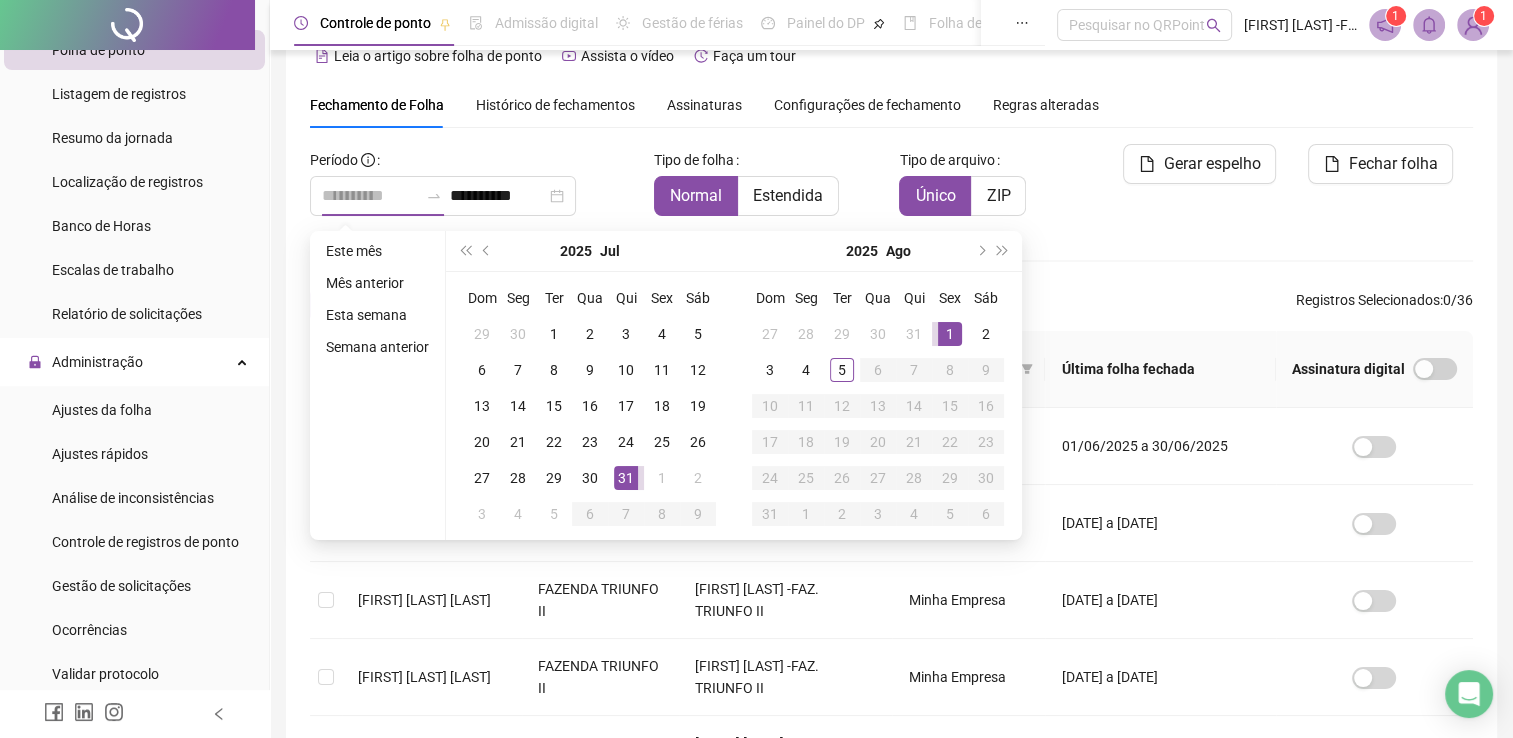 click on "1" at bounding box center (950, 334) 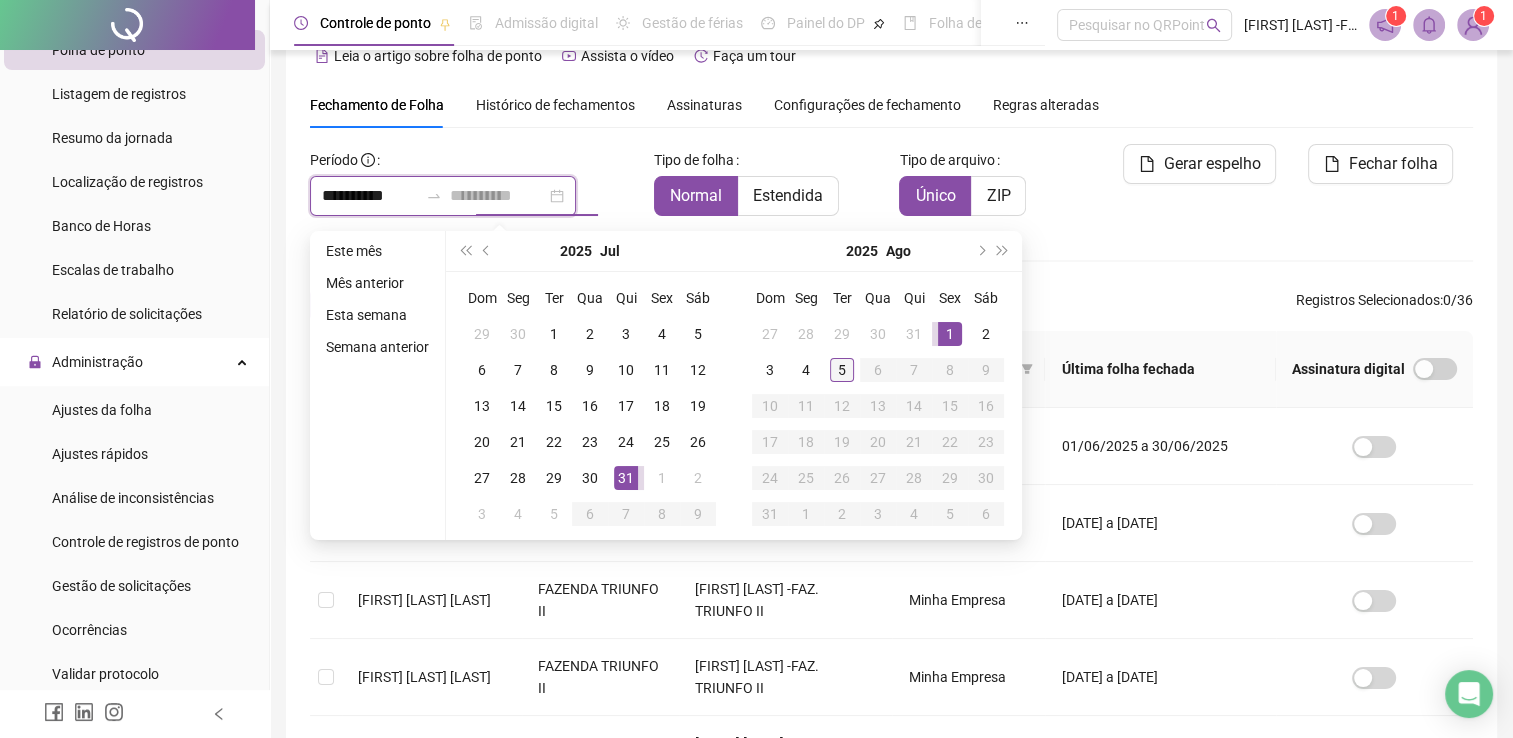 type on "**********" 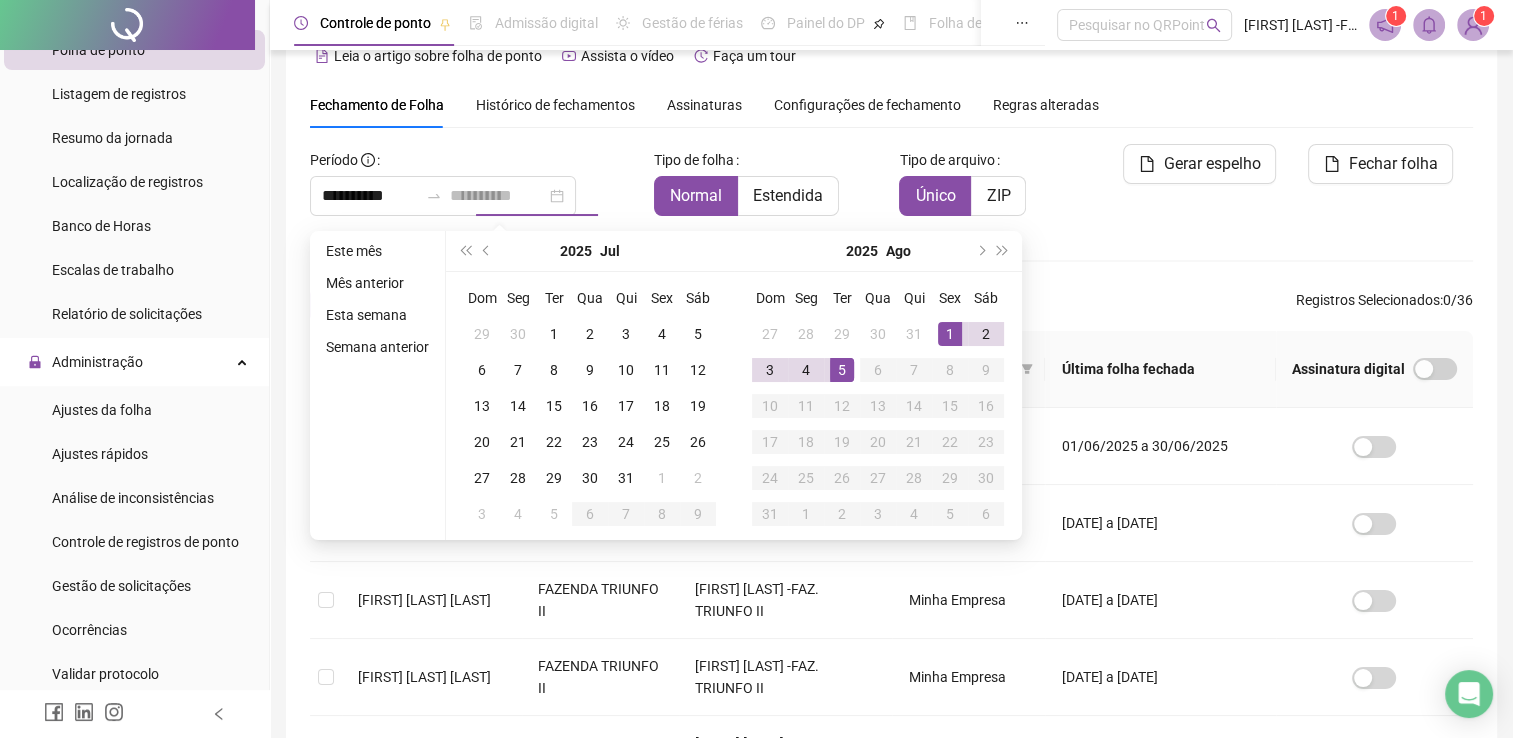 click on "5" at bounding box center (842, 370) 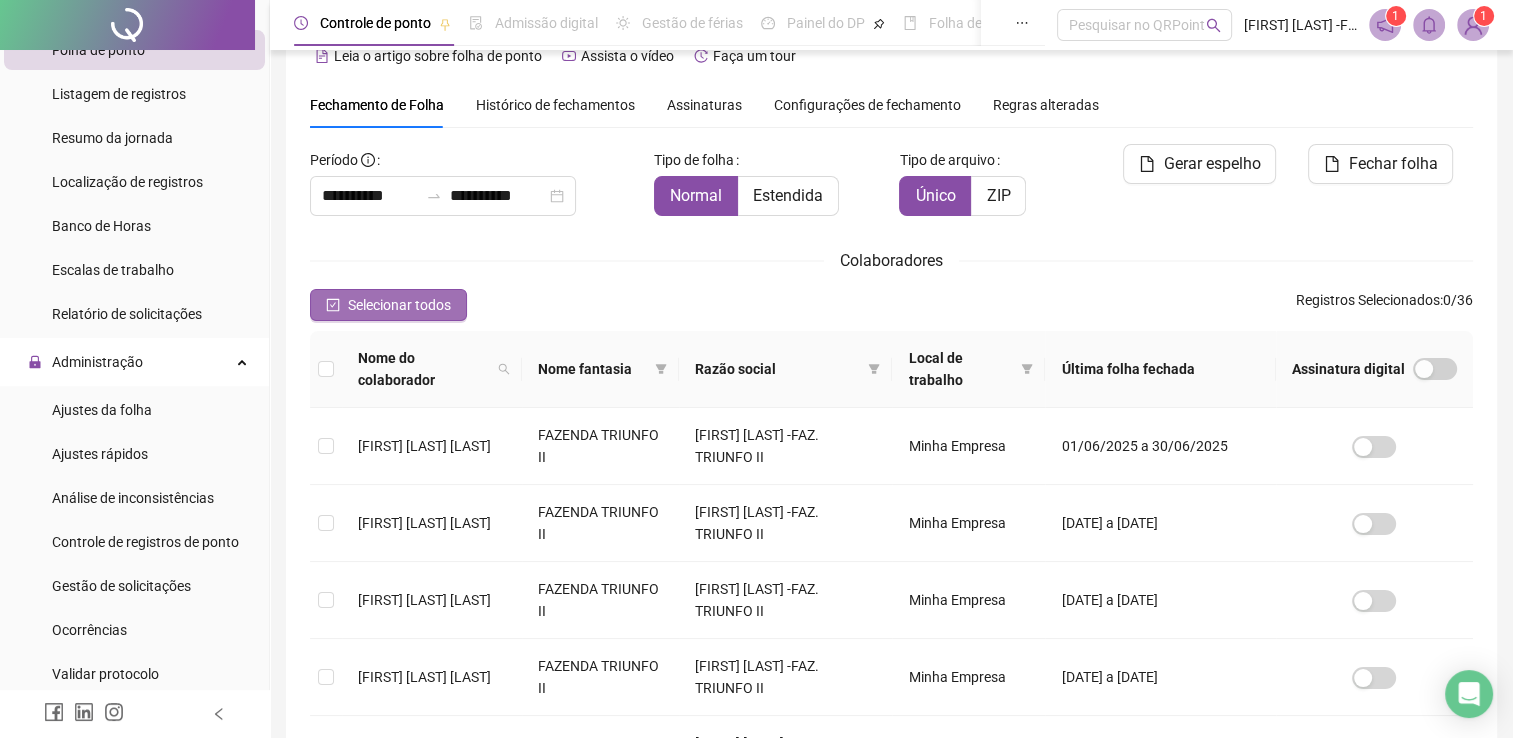 click on "Selecionar todos" at bounding box center (399, 305) 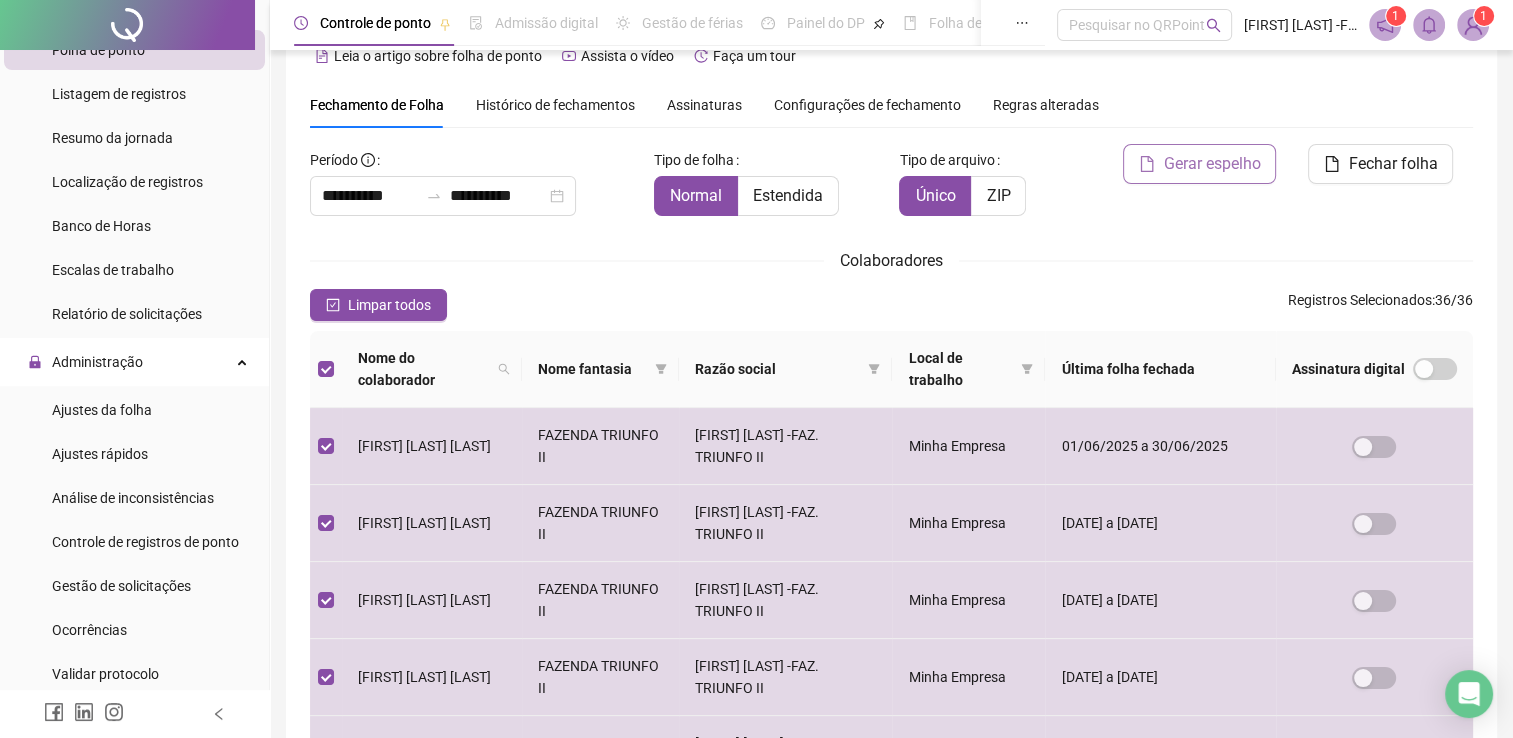 click on "Gerar espelho" at bounding box center (1199, 164) 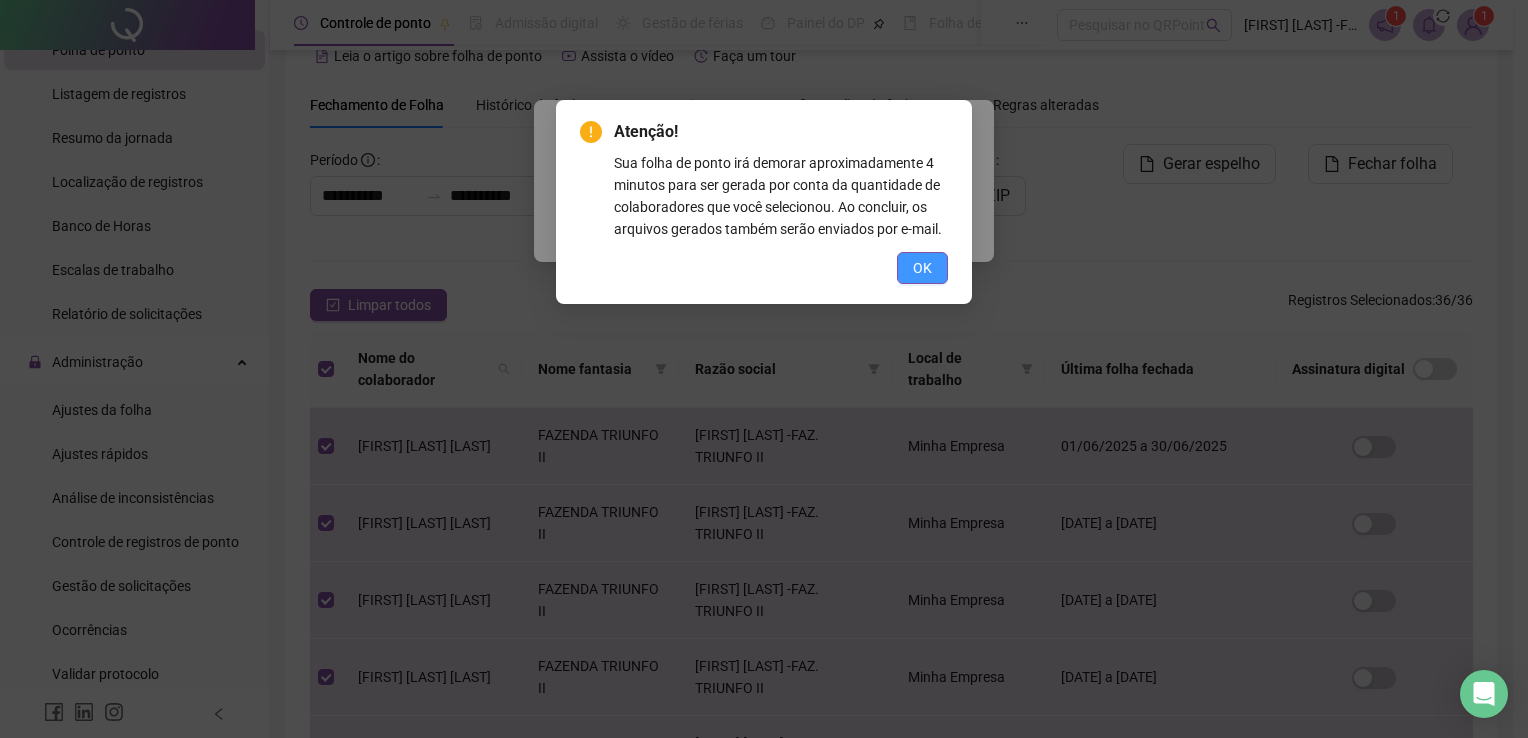 click on "OK" at bounding box center [922, 268] 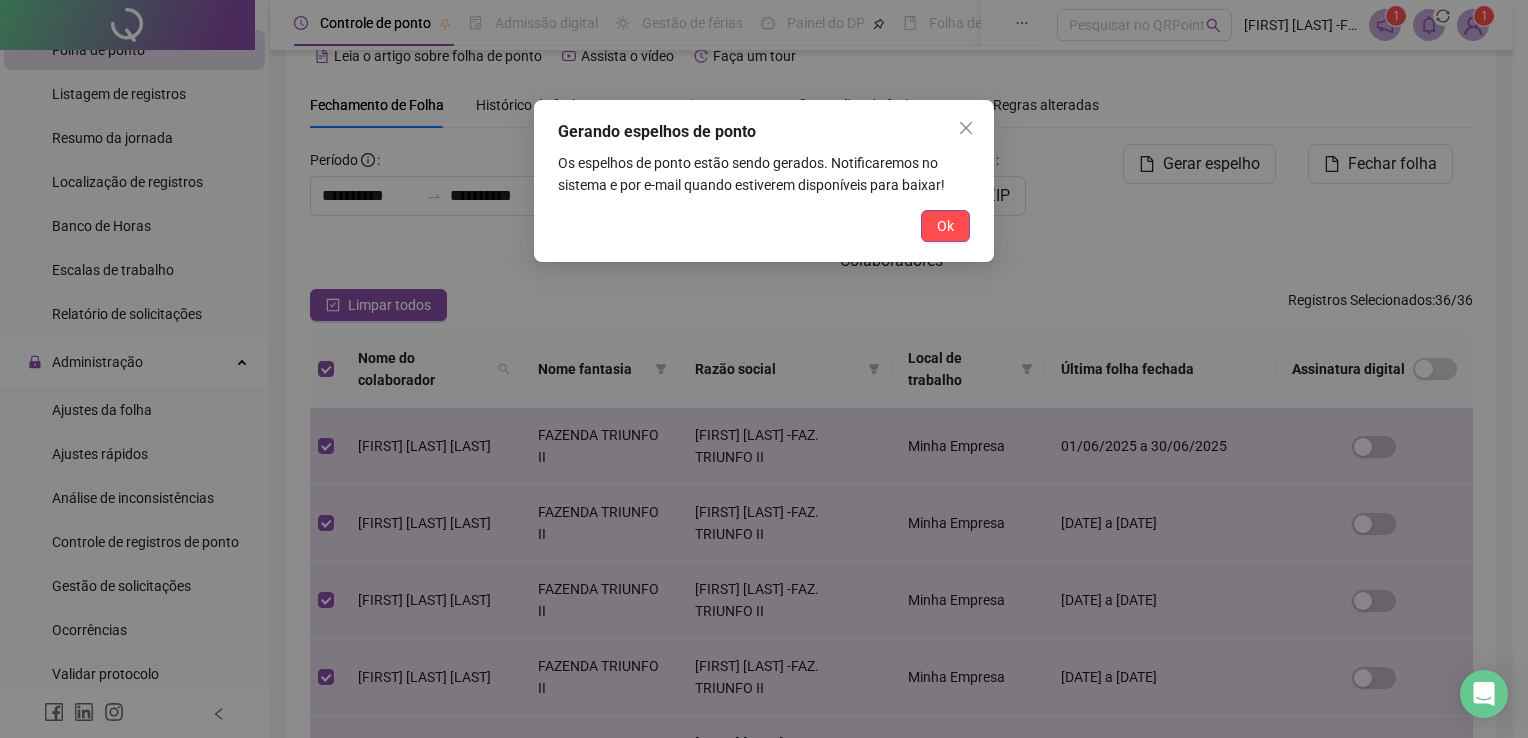 click on "Gerando espelhos de ponto Os espelhos de ponto estão sendo gerados. Notificaremos no
sistema e por e-mail quando estiverem disponíveis para baixar! Ok" at bounding box center (764, 181) 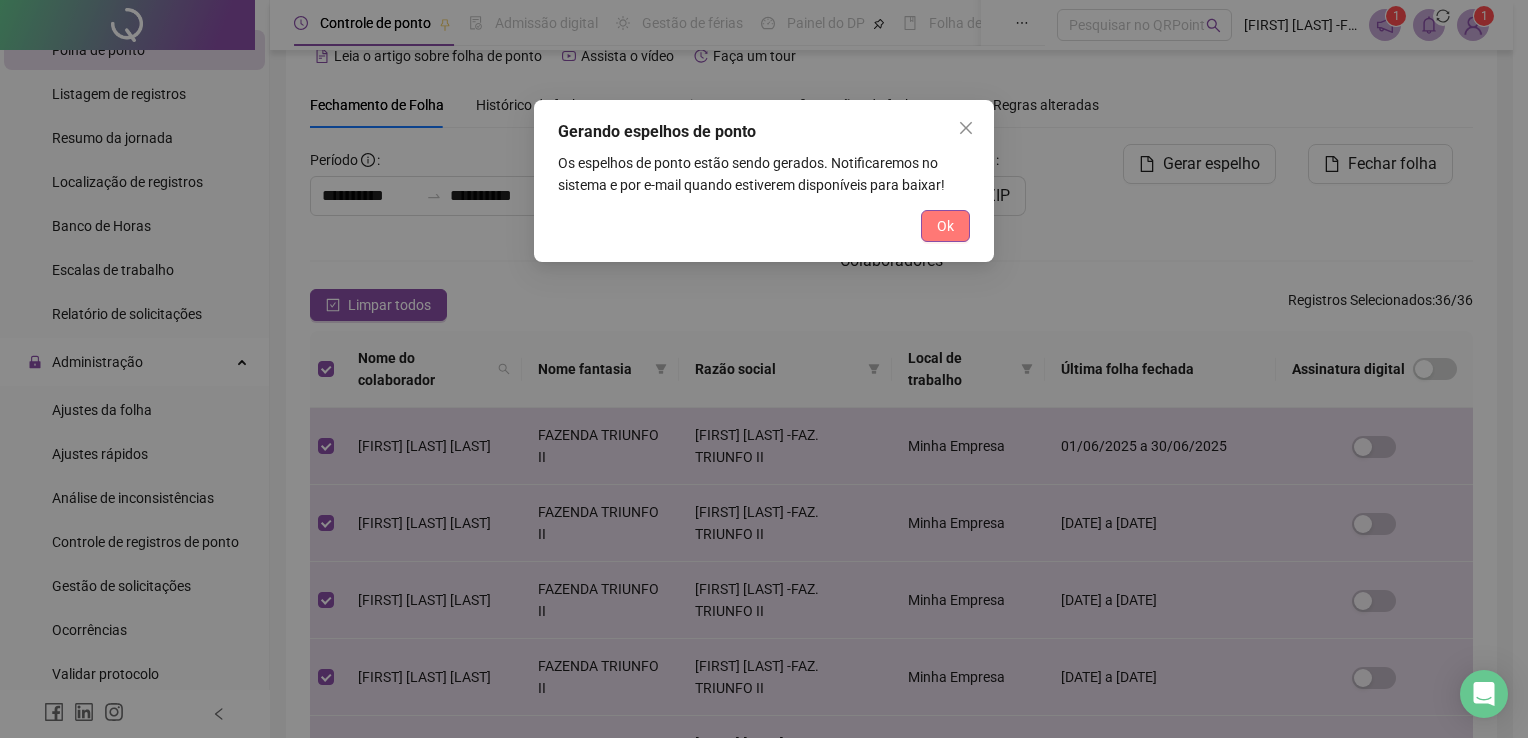click on "Ok" at bounding box center [945, 226] 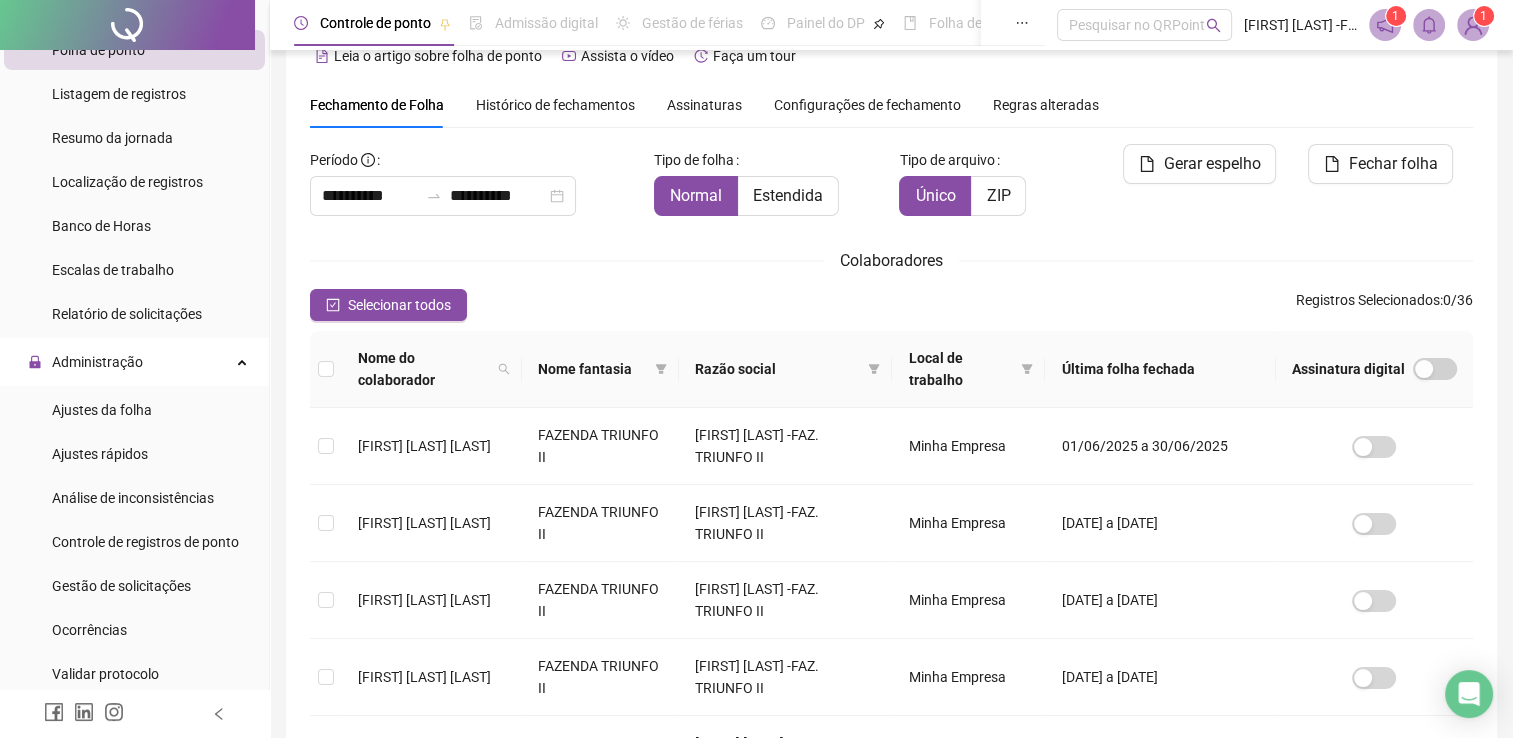 click at bounding box center (1429, 25) 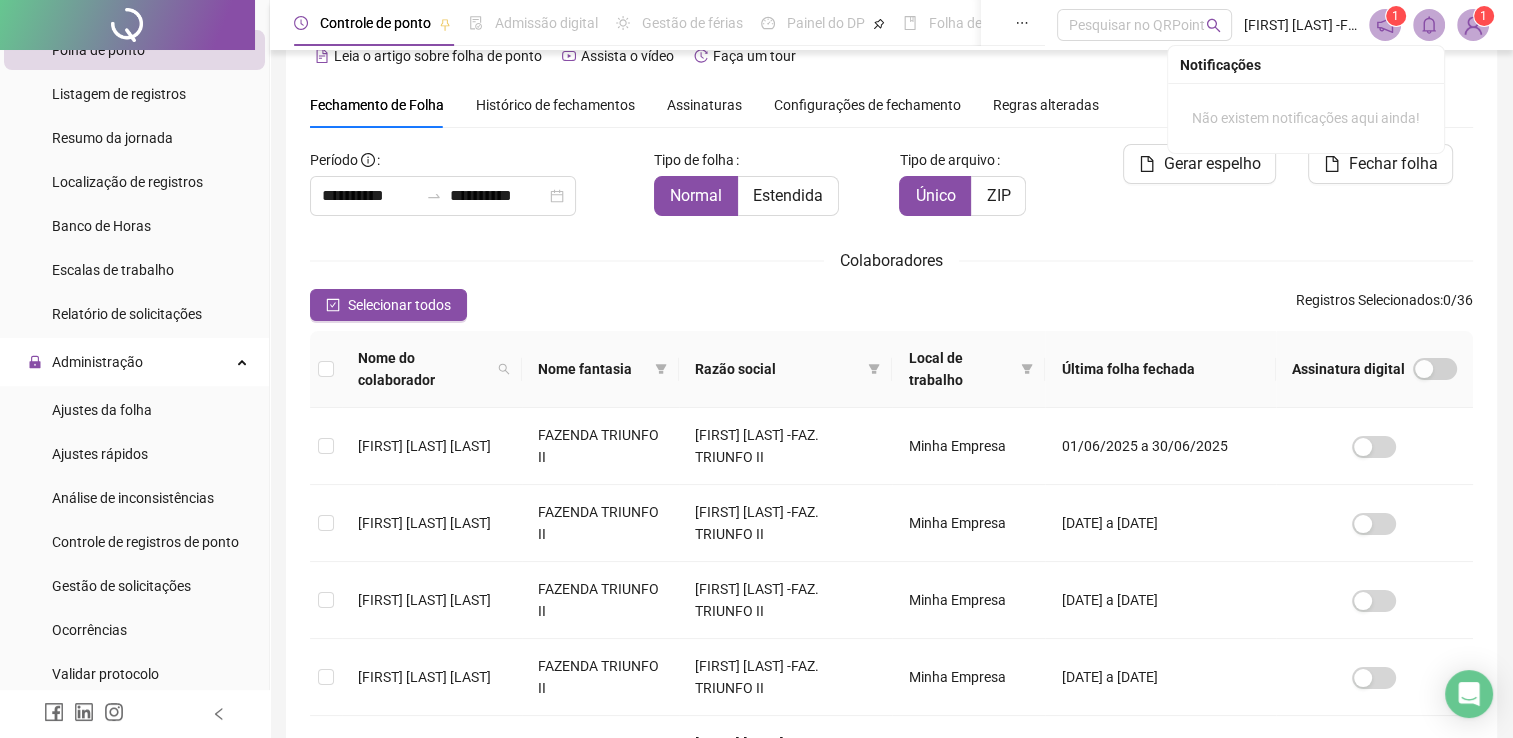click on "Não existem notificações aqui ainda!" at bounding box center [1306, 118] 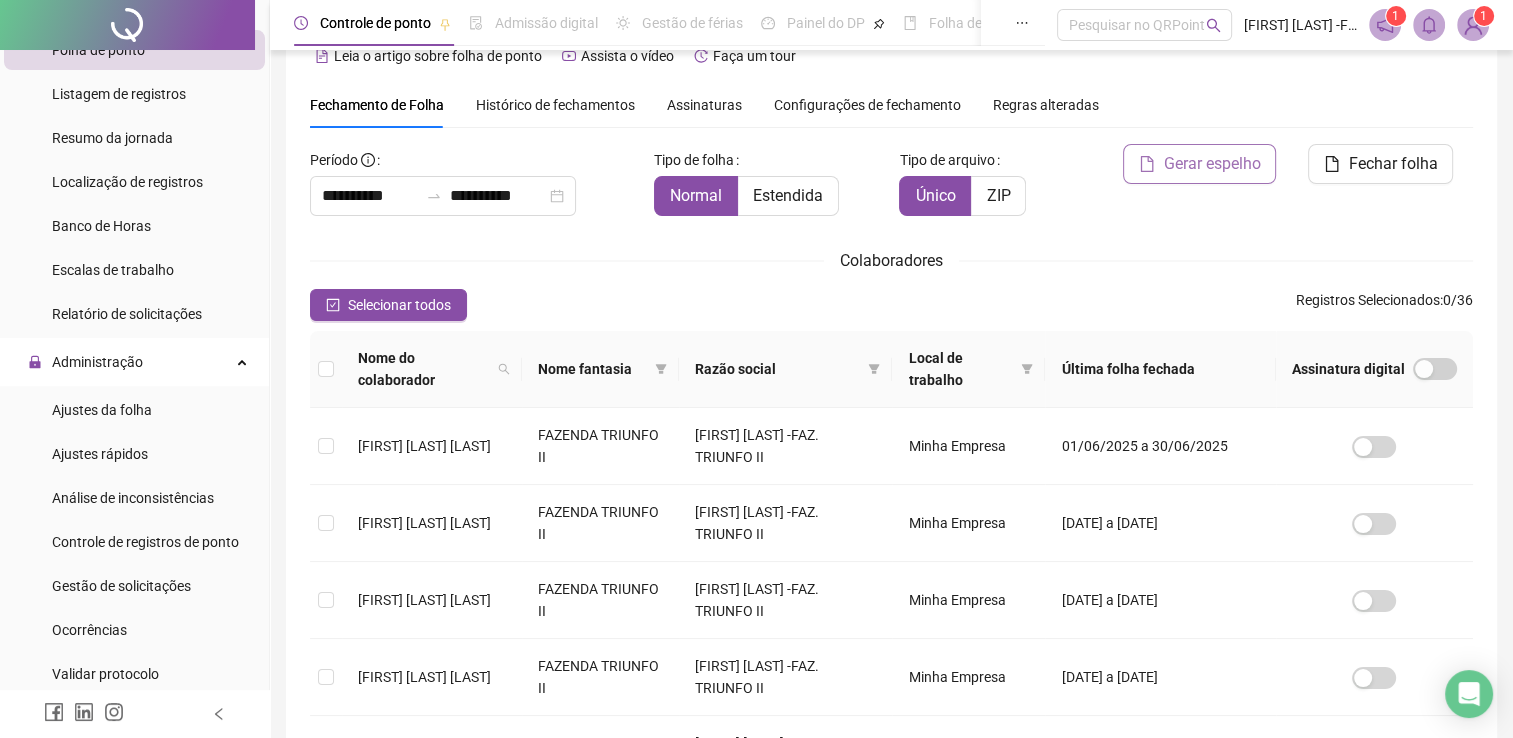 click on "Gerar espelho" at bounding box center [1211, 164] 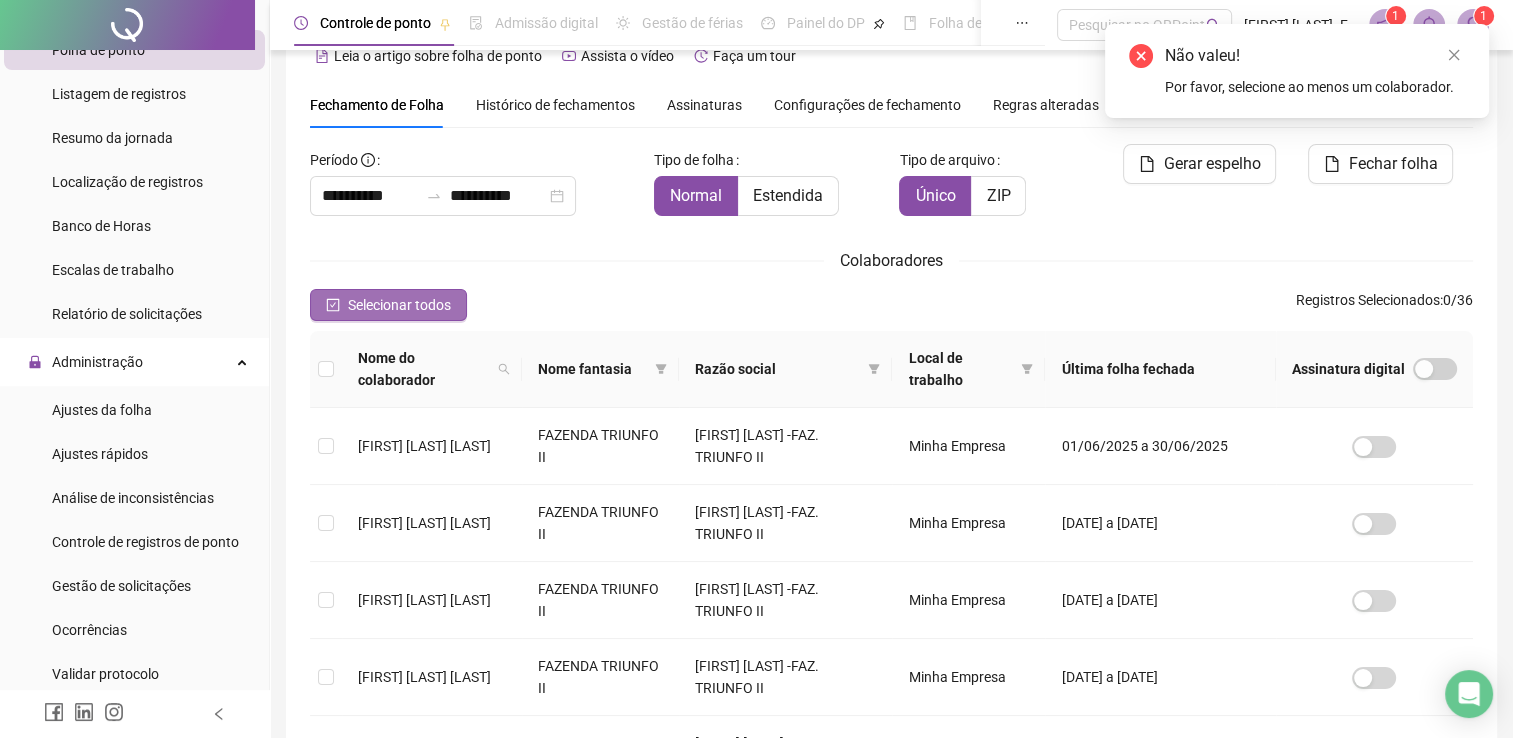 click 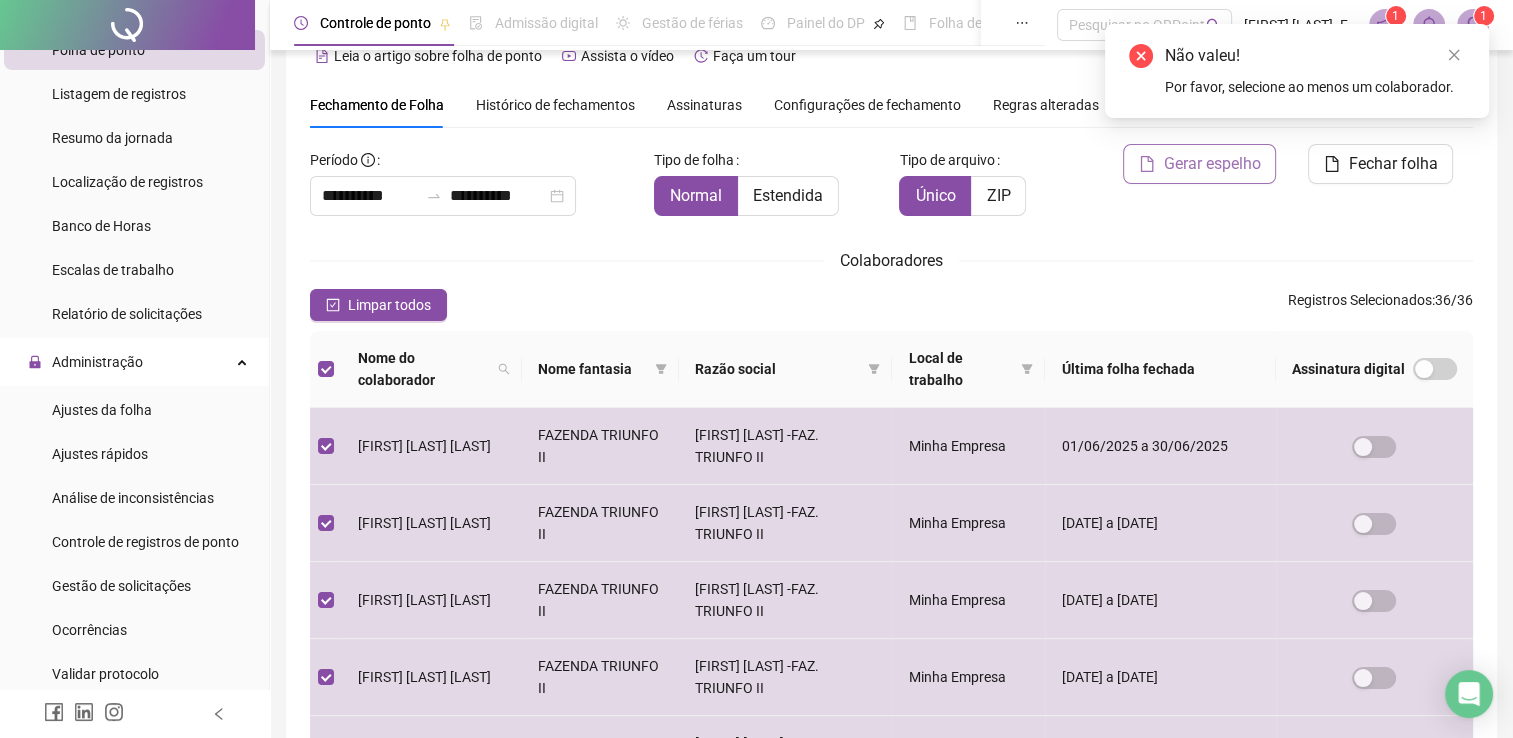 click on "Gerar espelho" at bounding box center (1211, 164) 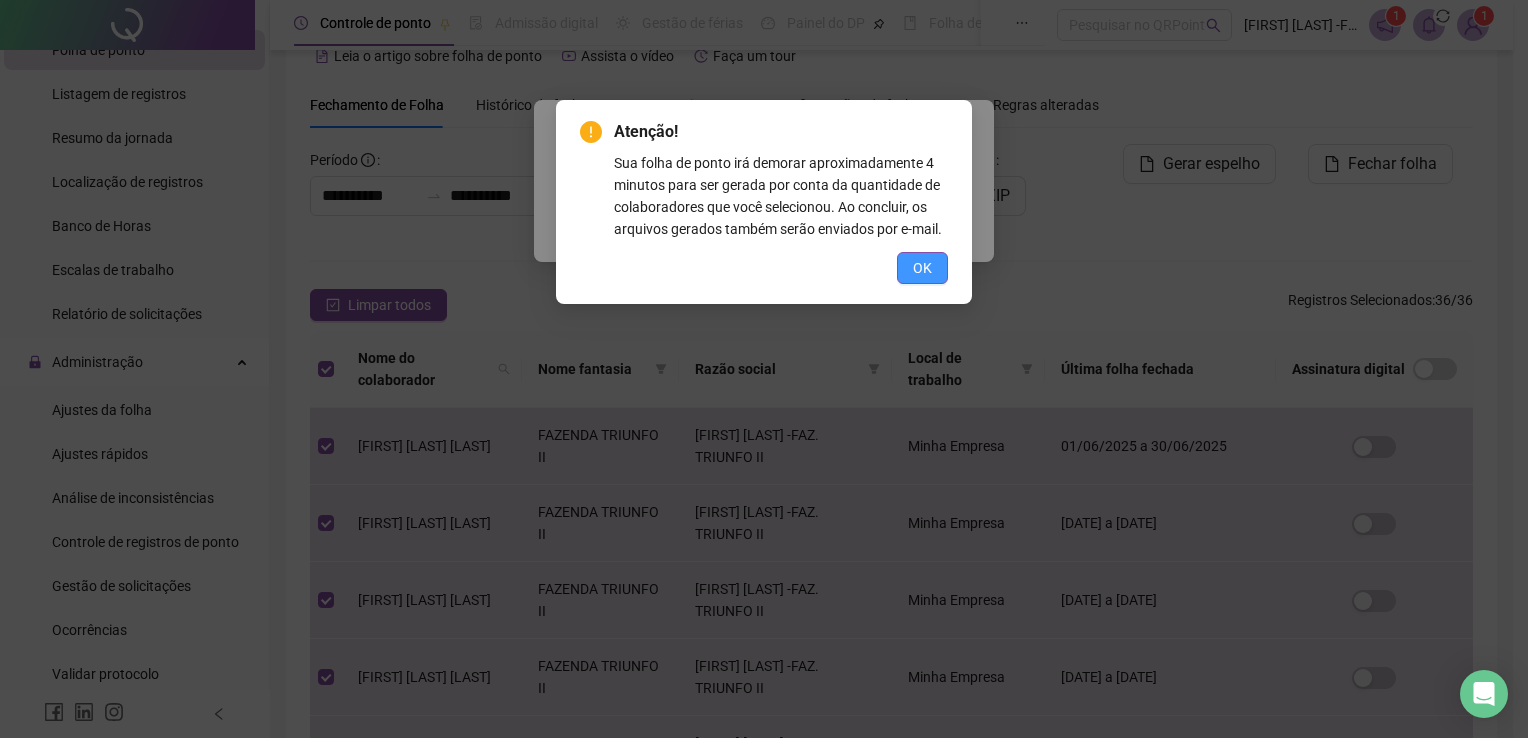 click on "OK" at bounding box center [922, 268] 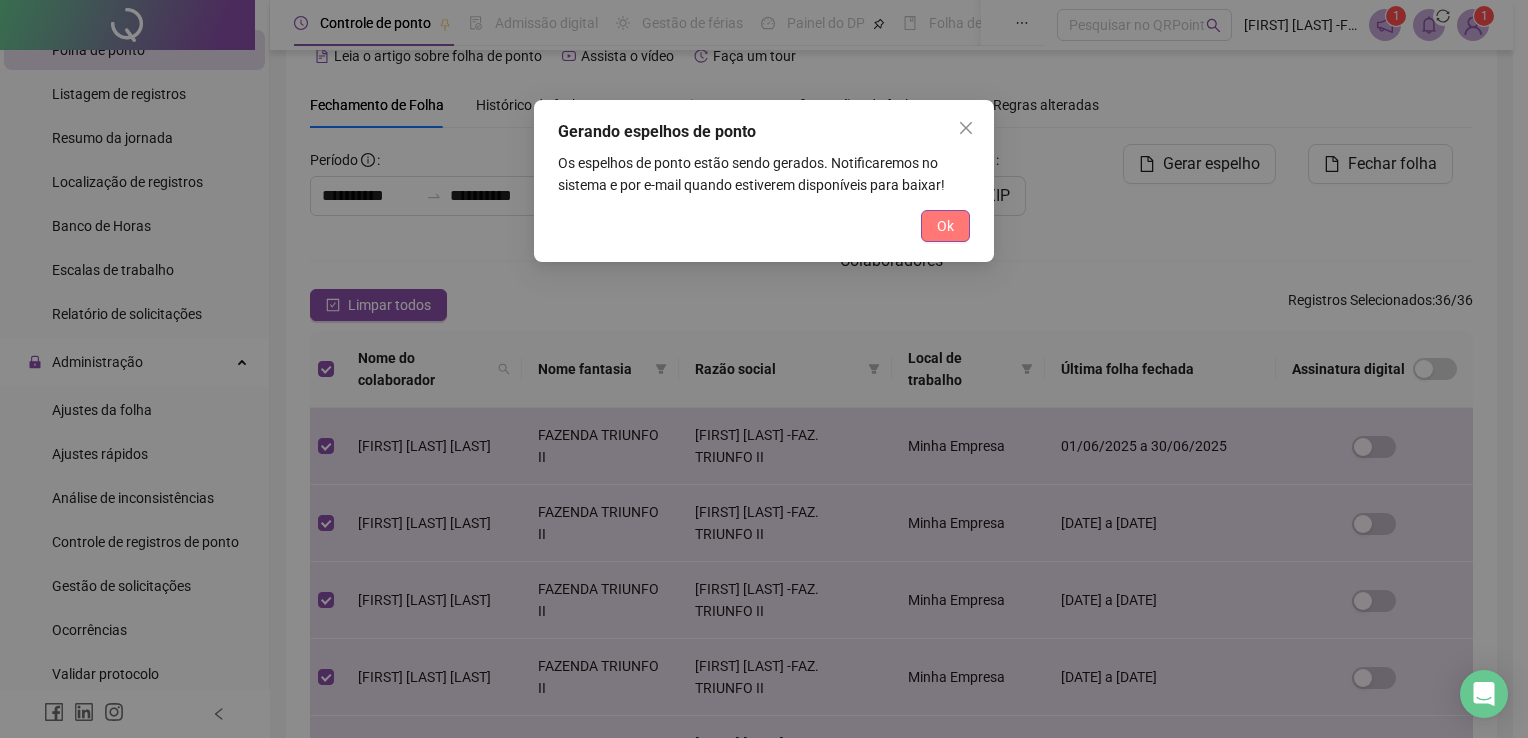 click on "Ok" at bounding box center [945, 226] 